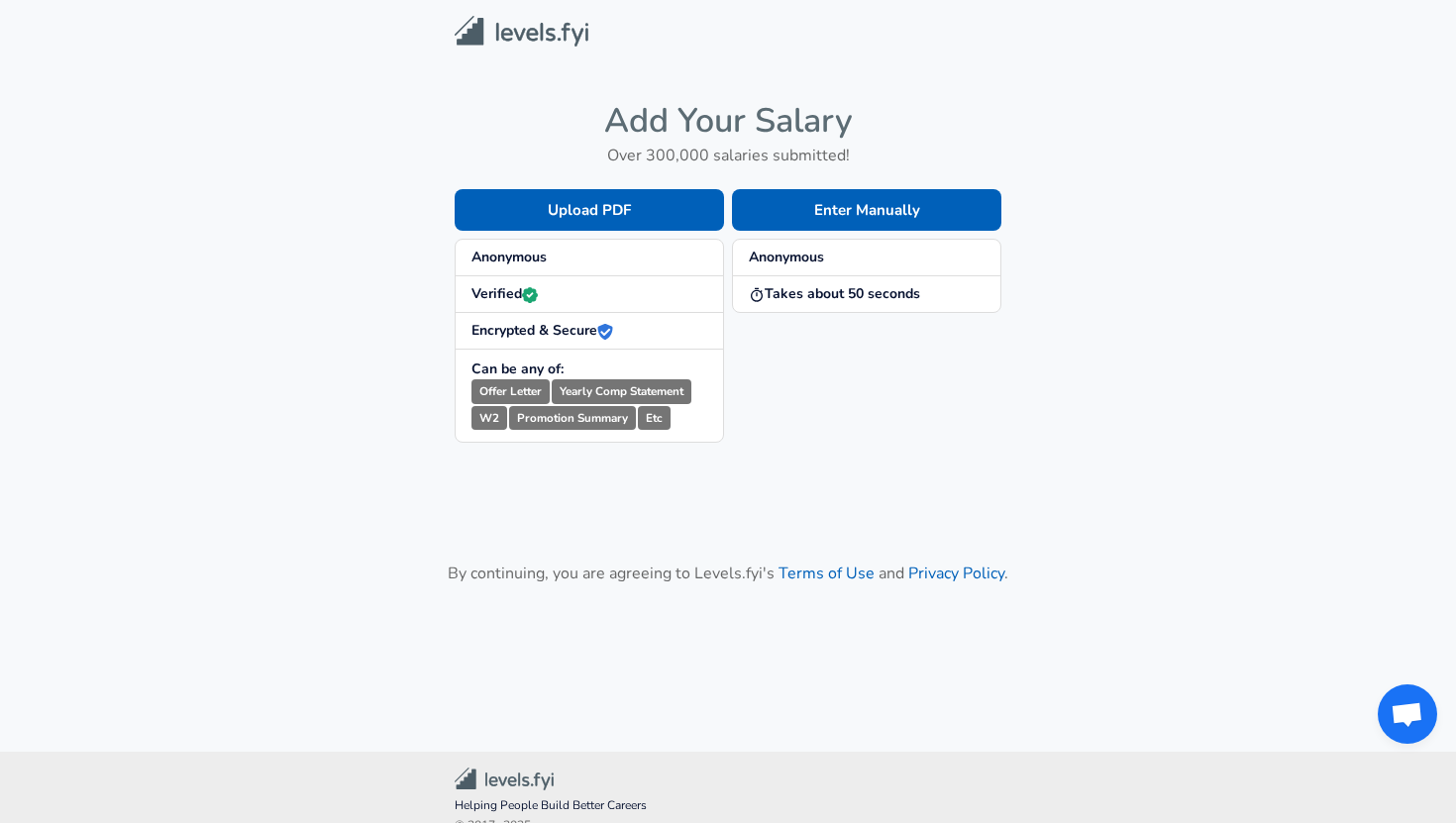 scroll, scrollTop: 0, scrollLeft: 0, axis: both 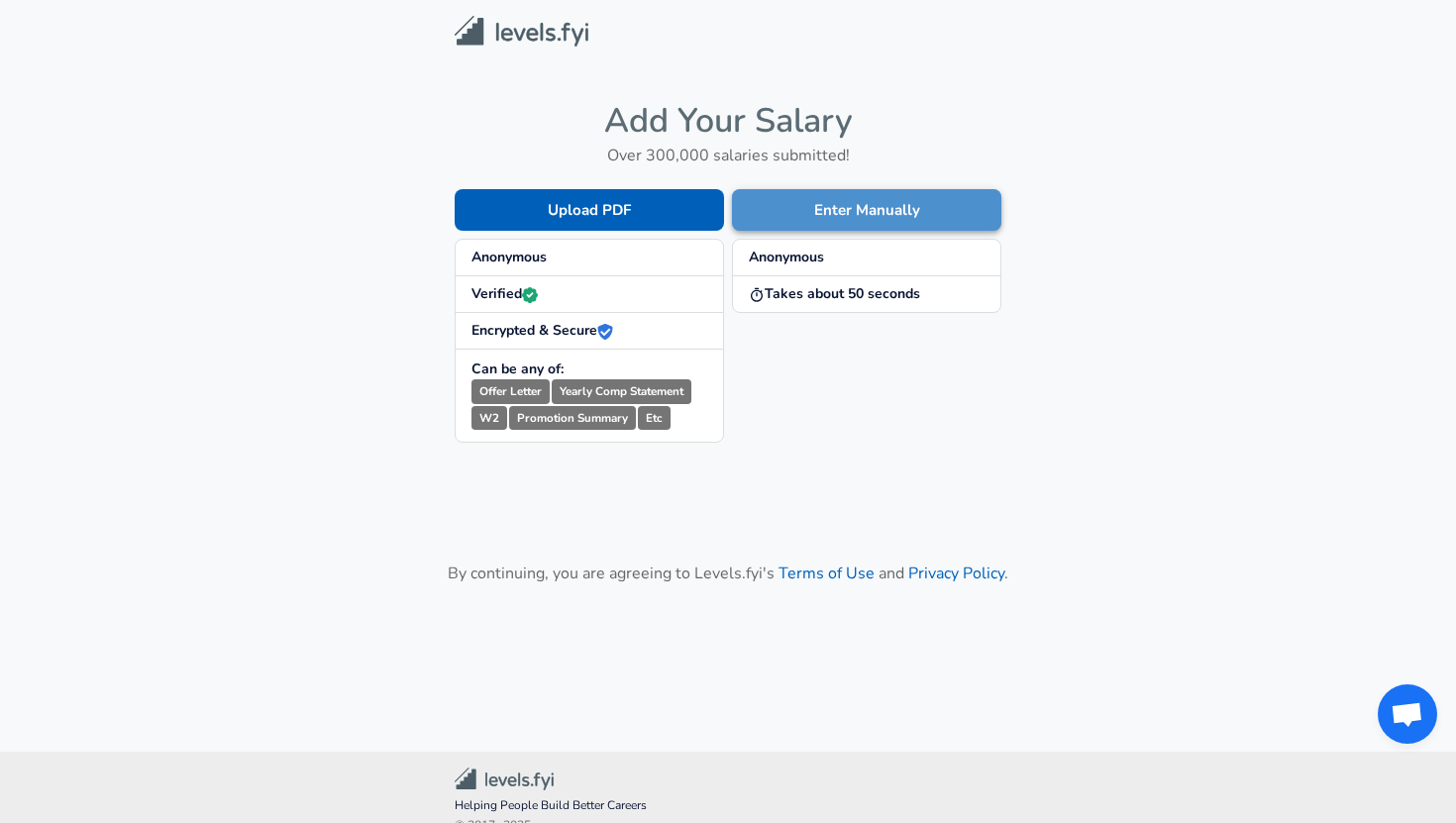 click on "Enter Manually" at bounding box center [867, 210] 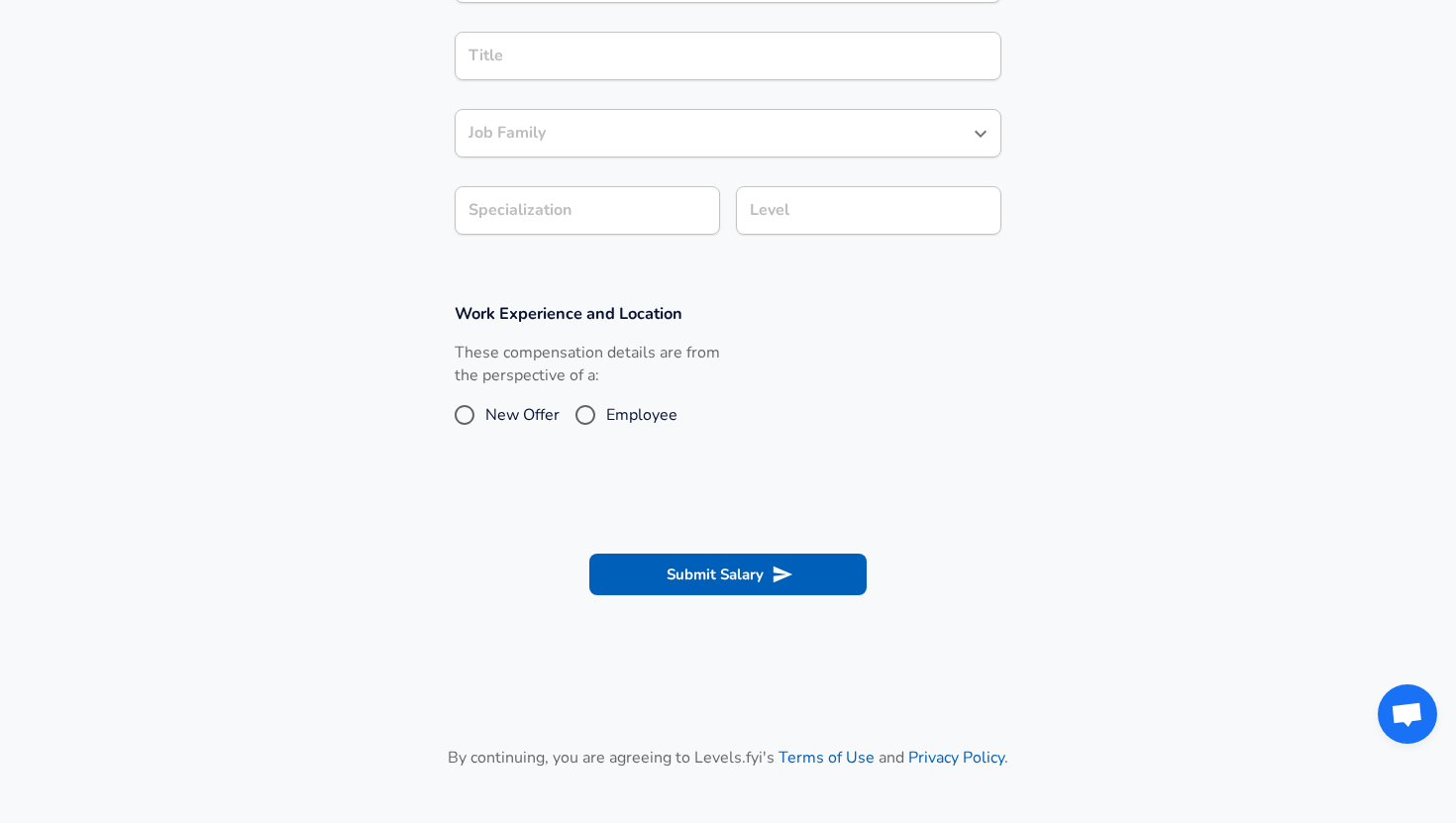 scroll, scrollTop: 0, scrollLeft: 0, axis: both 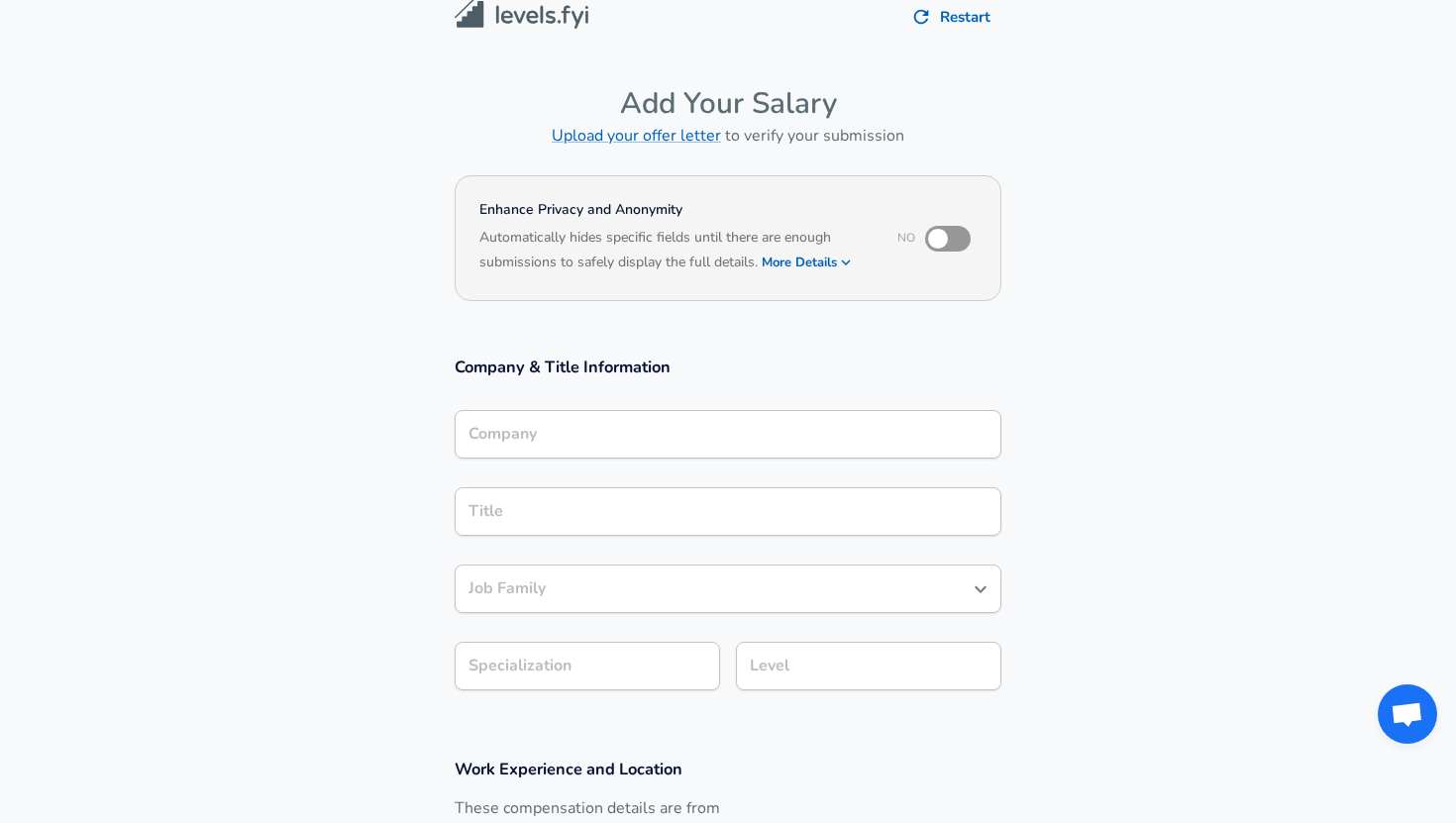 click on "Company" at bounding box center (728, 434) 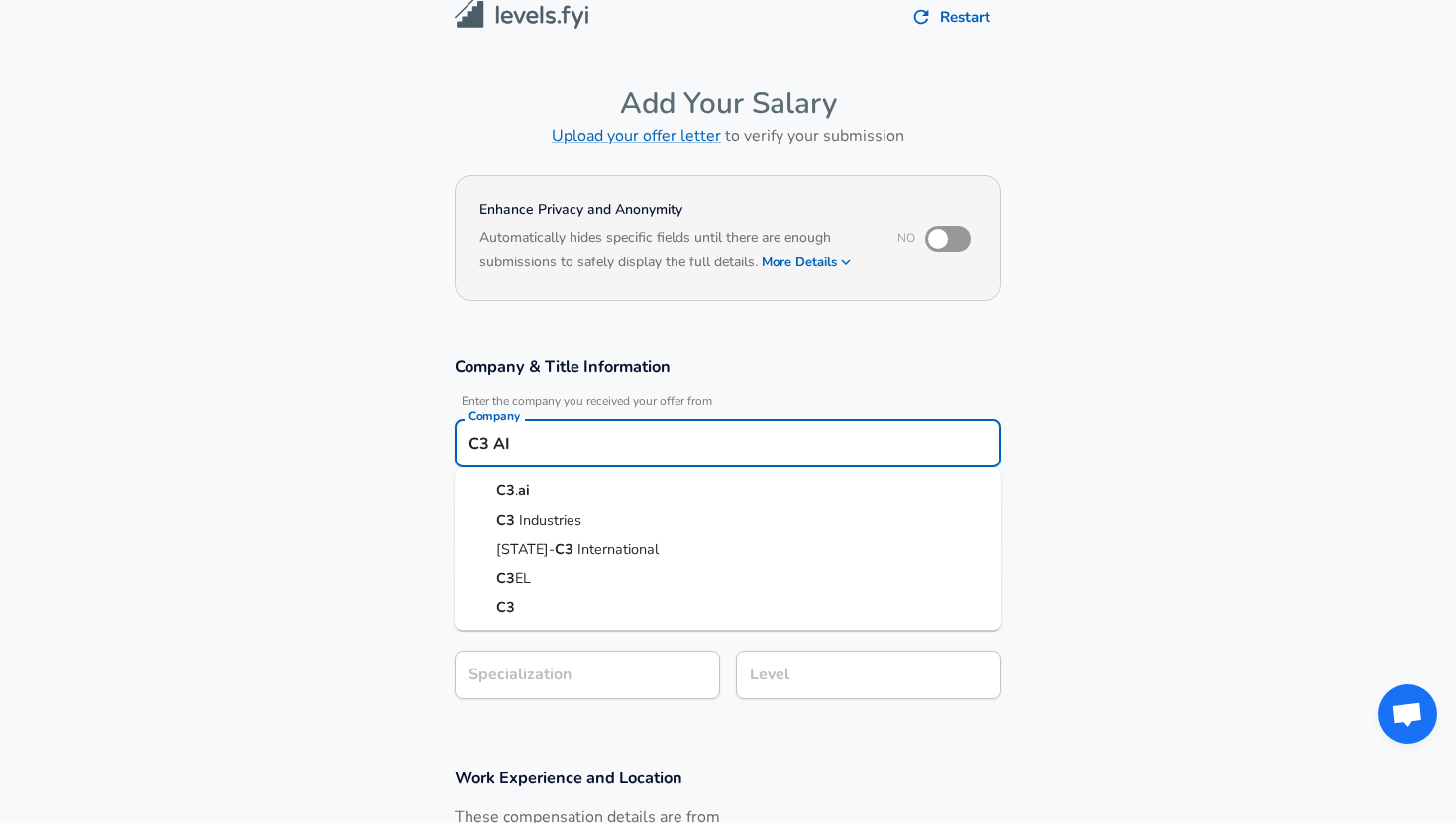 type on "C3 AI" 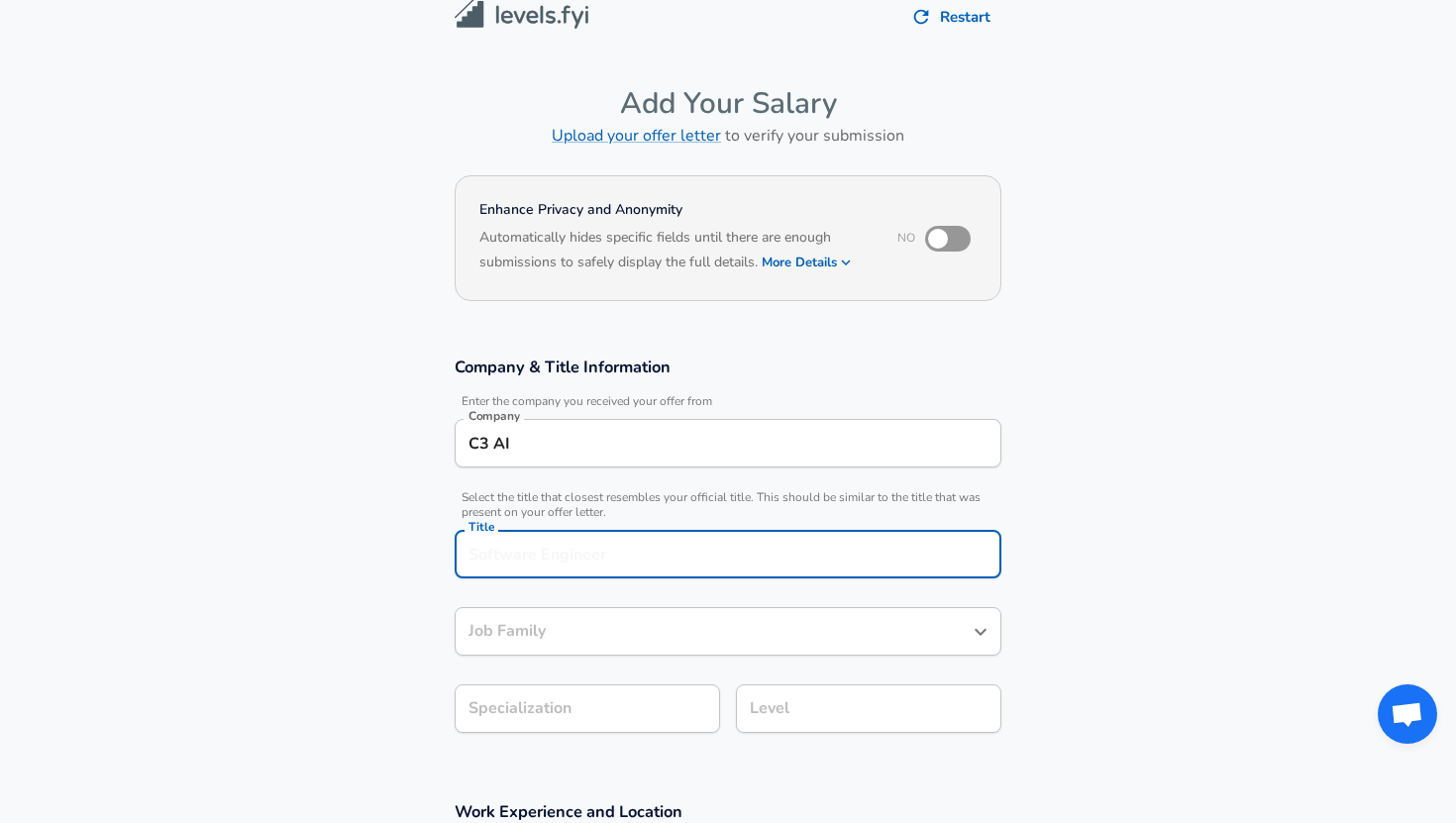 scroll, scrollTop: 59, scrollLeft: 0, axis: vertical 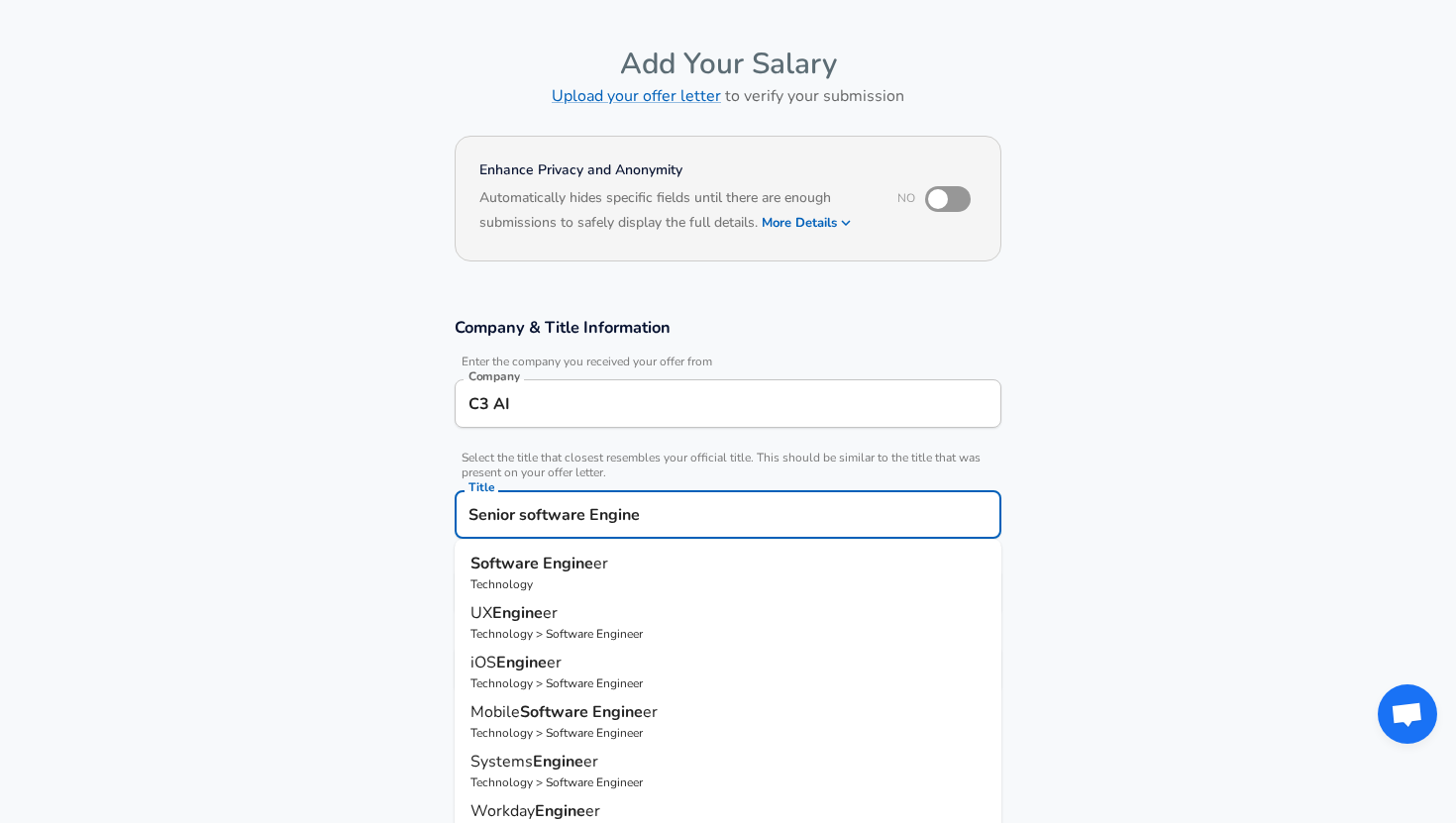 click on "Senior software Engine" at bounding box center [728, 514] 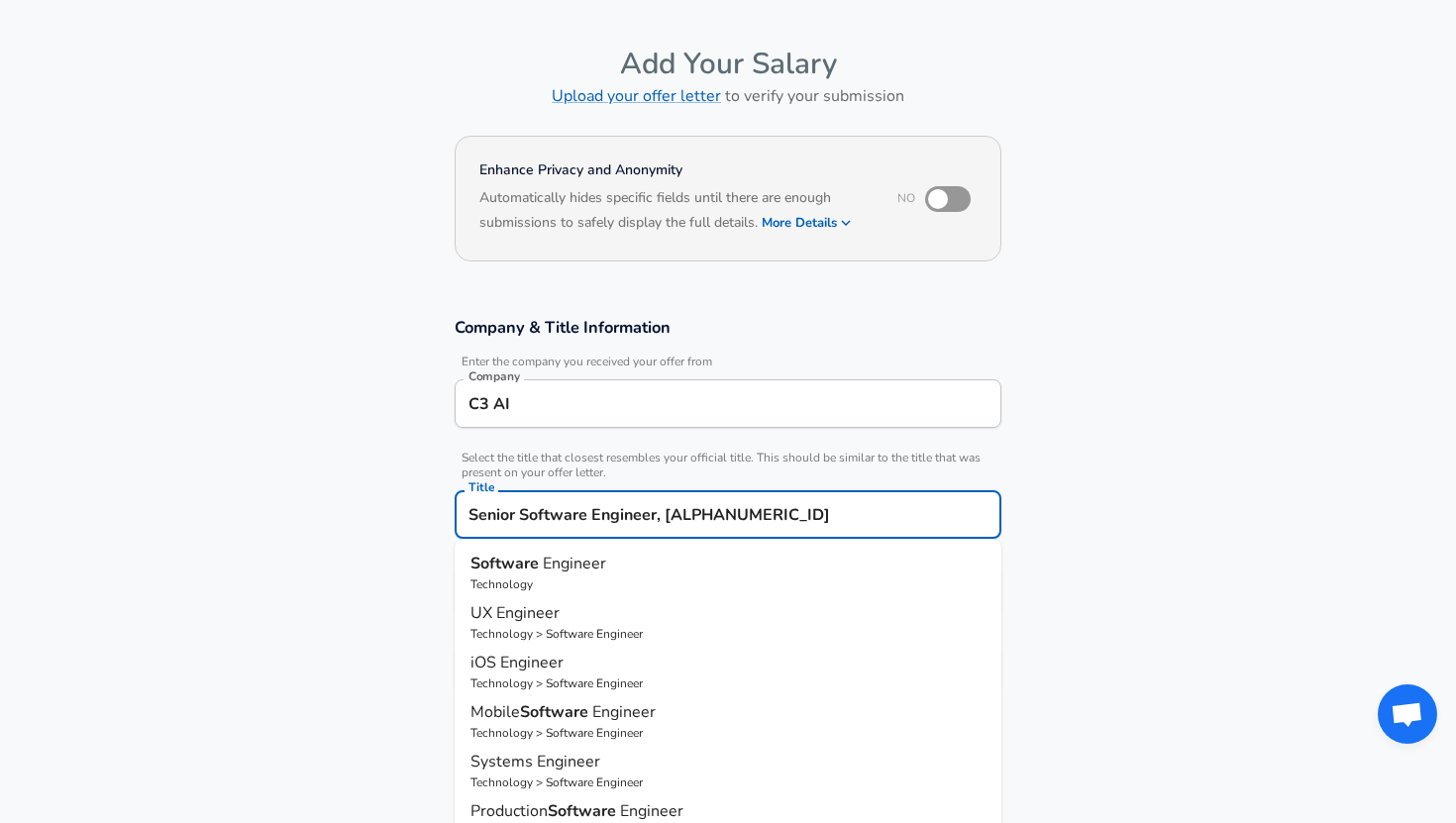 scroll, scrollTop: 0, scrollLeft: 0, axis: both 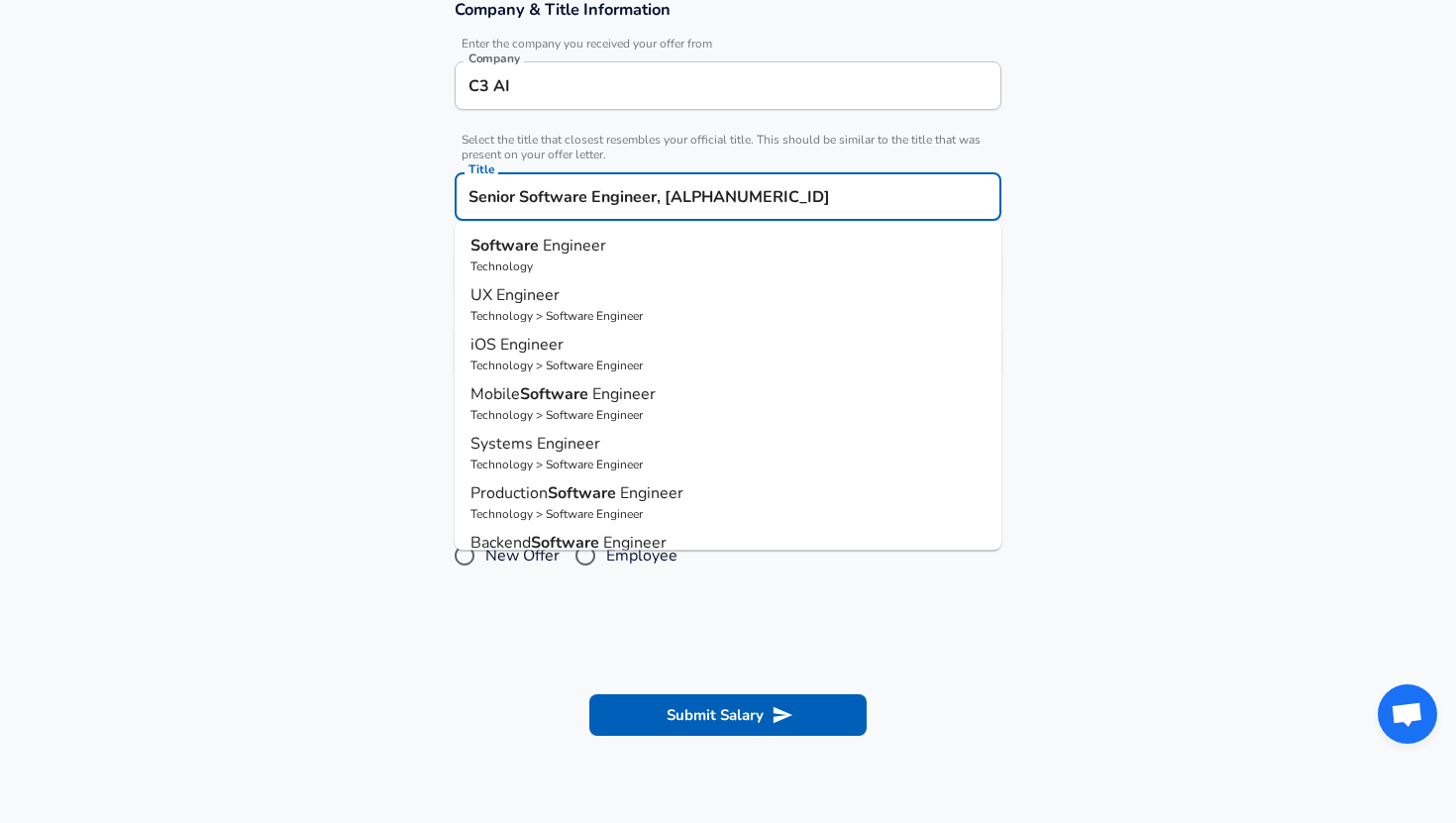 type on "Senior Software Engineer, [ALPHANUMERIC_ID]" 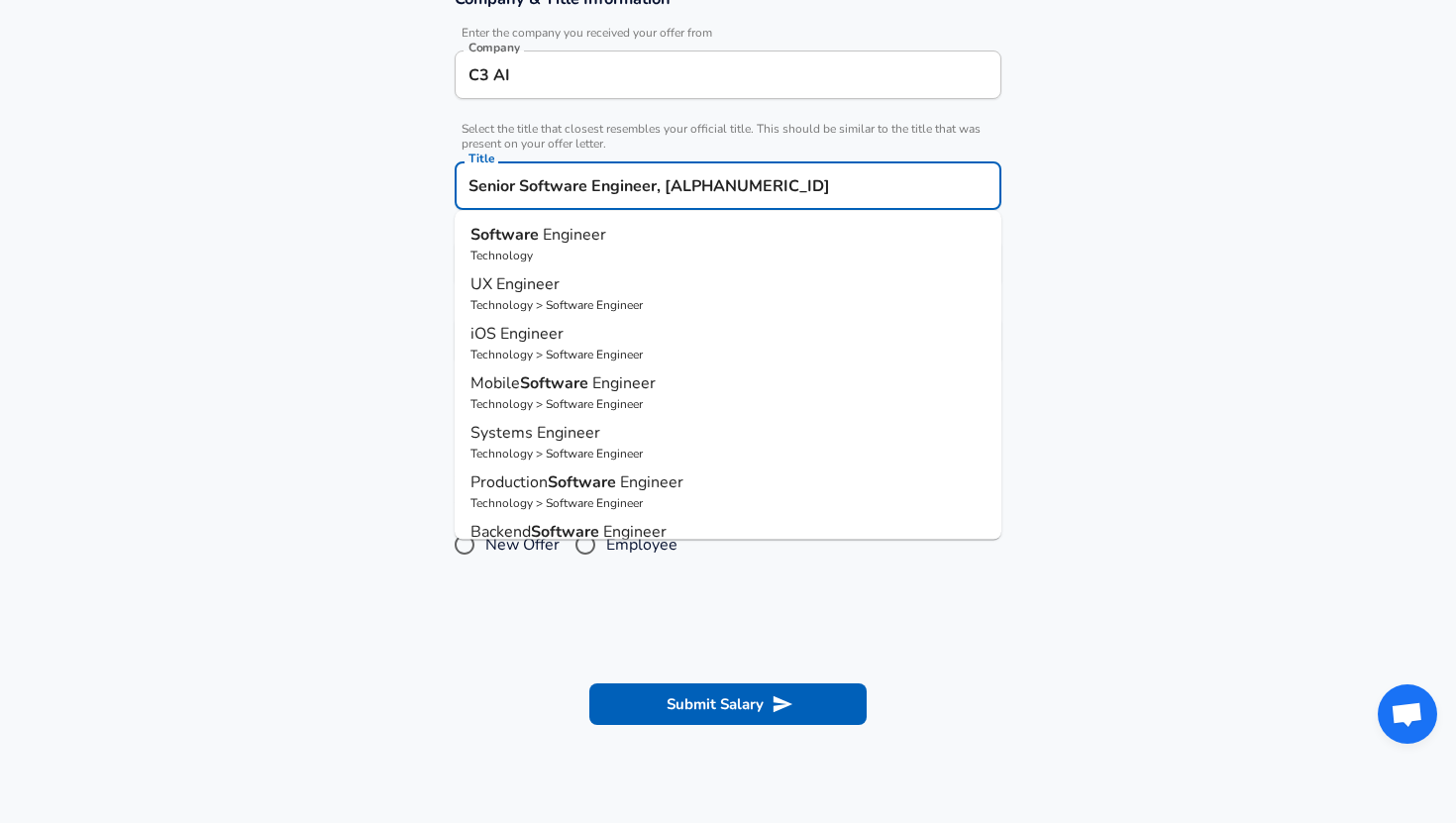 scroll, scrollTop: 0, scrollLeft: 0, axis: both 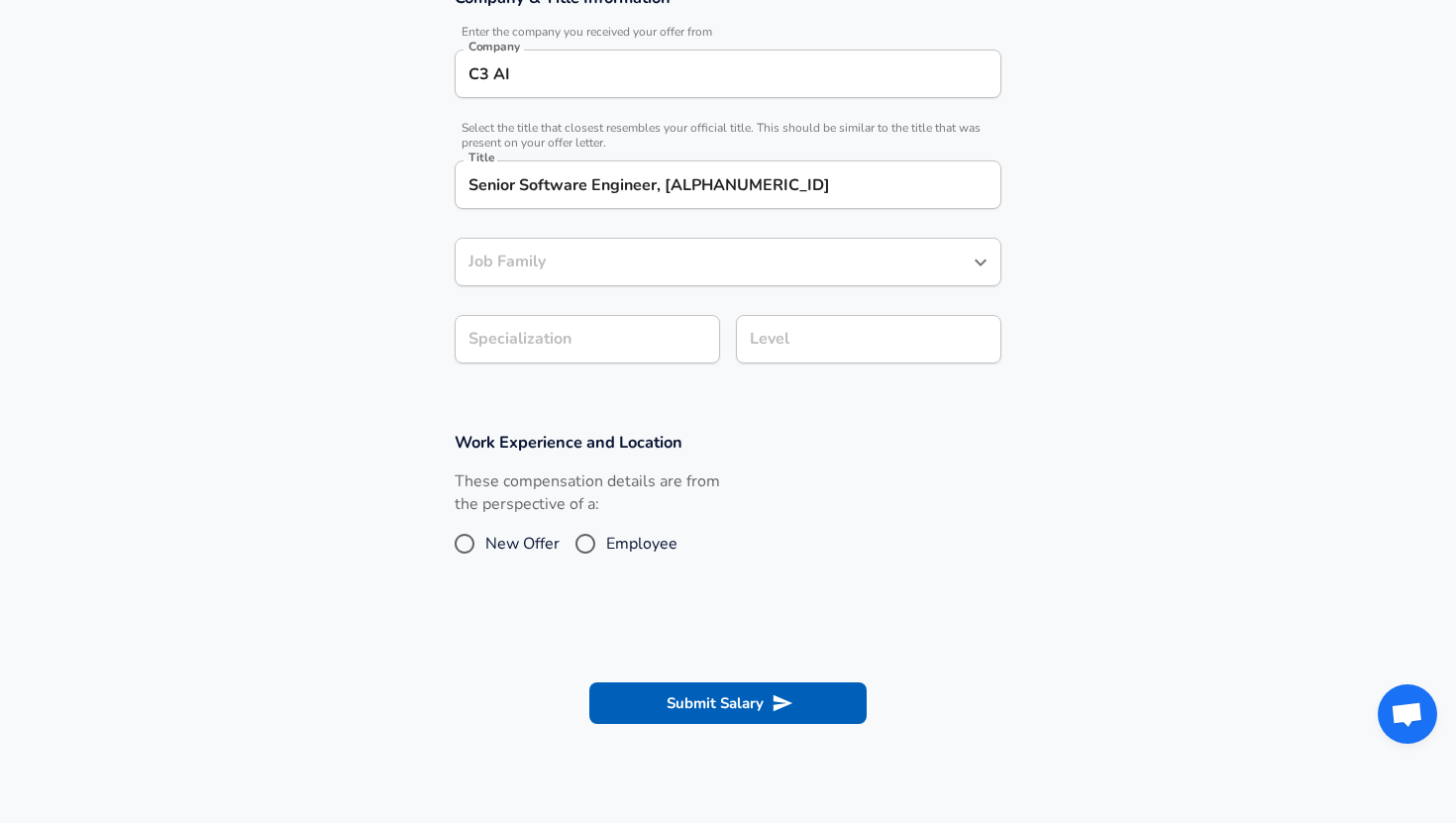 click on "Work Experience and Location These compensation details are from the perspective of a: New Offer Employee" at bounding box center (728, 507) 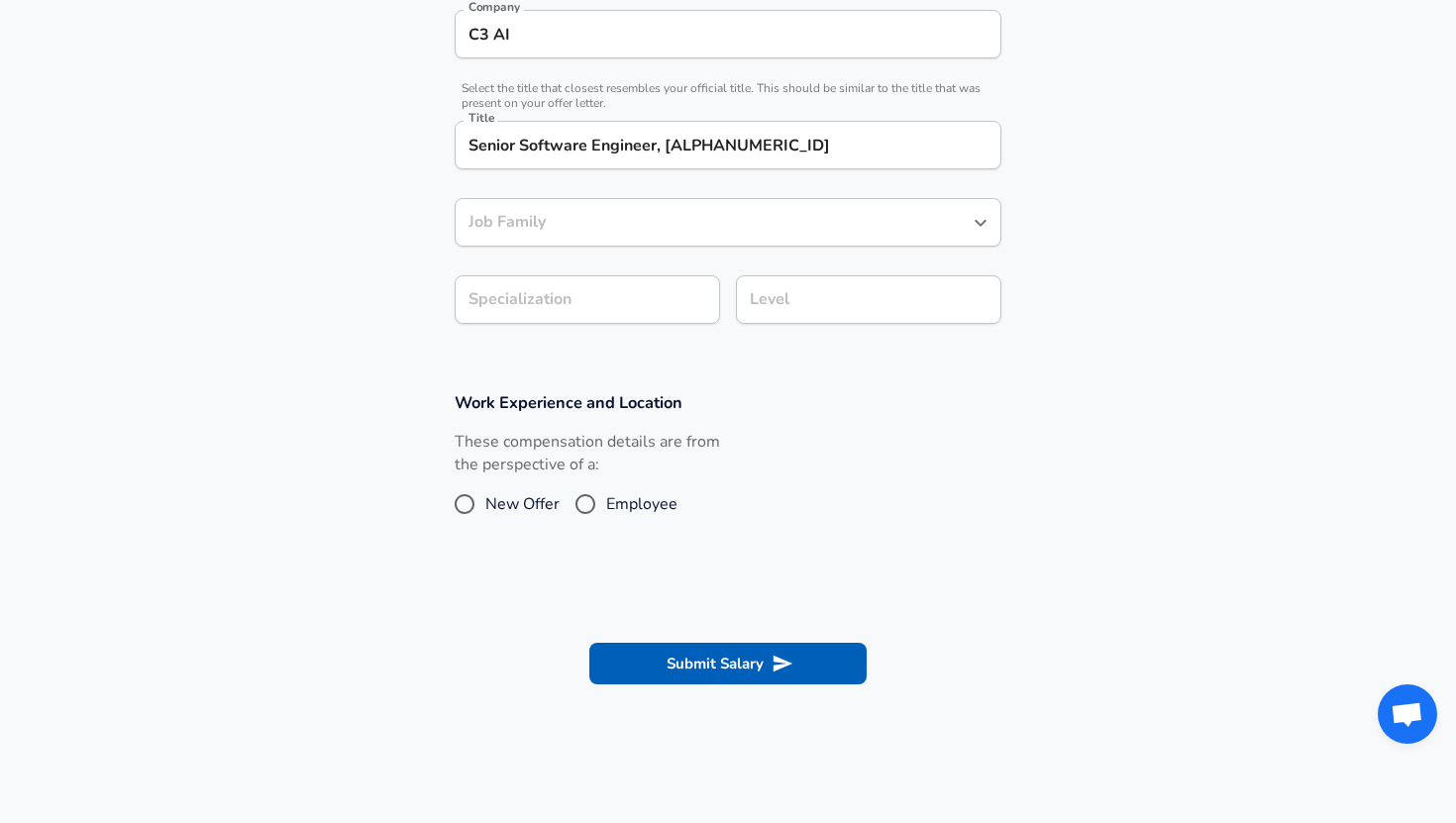 click on "Job Family" at bounding box center [713, 222] 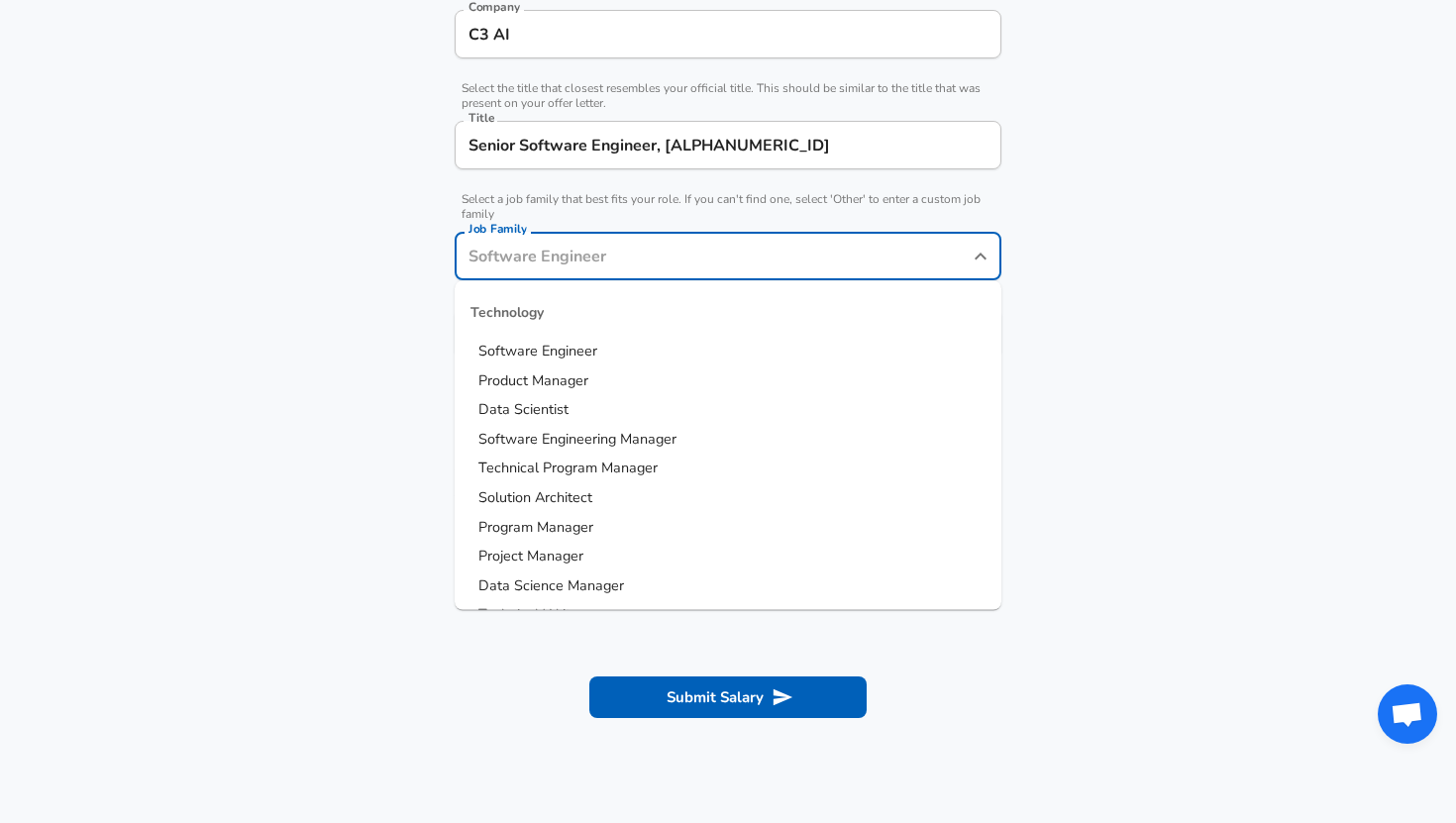 click on "Software Engineer" at bounding box center (538, 351) 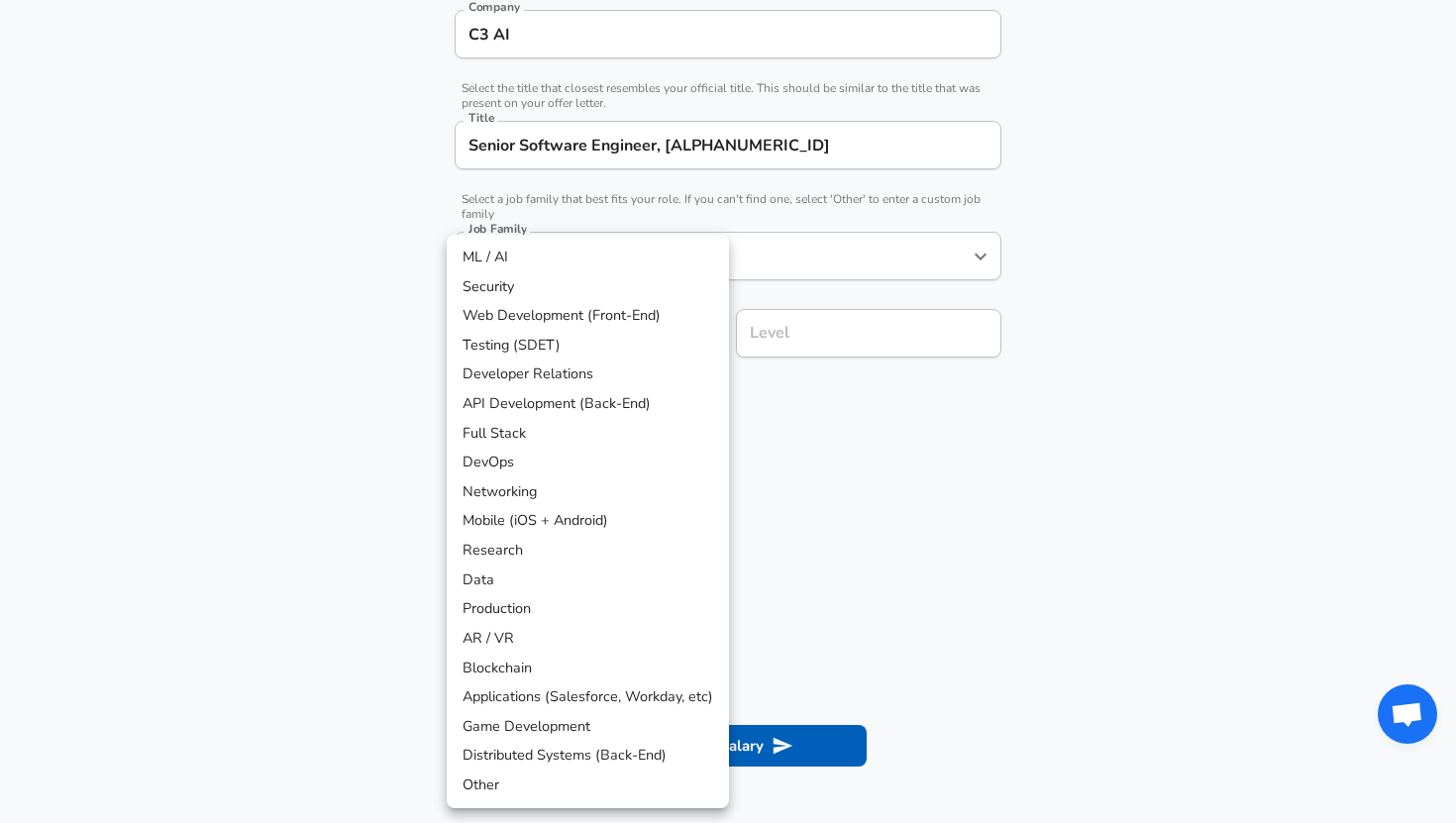 click on "Restart Add Your Salary Upload your offer letter   to verify your submission Enhance Privacy and Anonymity No Automatically hides specific fields until there are enough submissions to safely display the full details.   More Details Based on your submission and the data points that we have already collected, we will automatically hide and anonymize specific fields if there aren't enough data points to remain sufficiently anonymous. Company & Title Information   Enter the company you received your offer from Company C3 AI Company   Select the title that closest resembles your official title. This should be similar to the title that was present on your offer letter. Title Senior Software Engineer, Platform Title   Select a job family that best fits your role. If you can't find one, select 'Other' to enter a custom job family Job Family Software Engineer Job Family   Select a Specialization that best fits your role. If you can't find one, select 'Other' to enter a custom specialization Select Specialization ​" at bounding box center [728, -18] 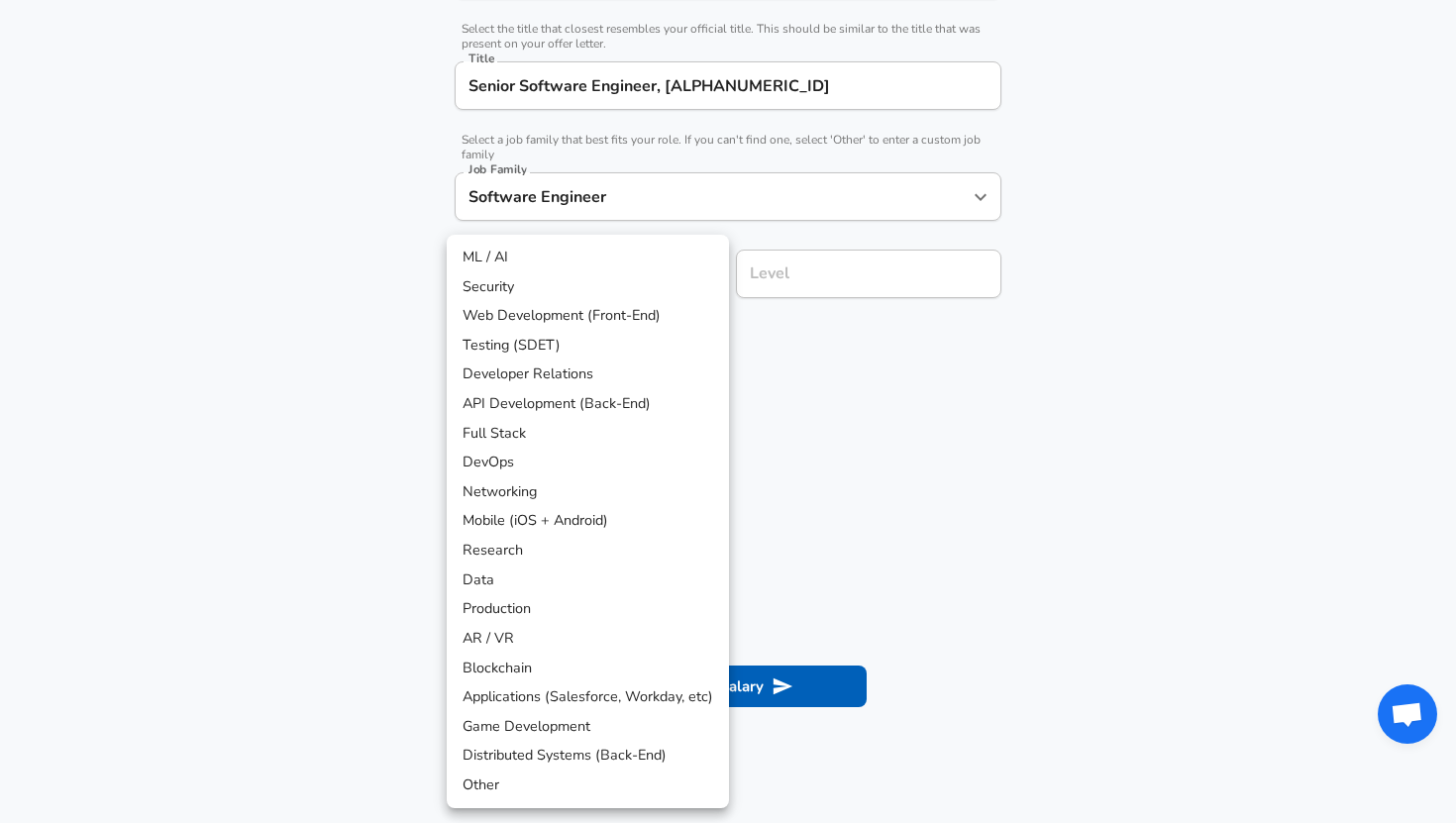 click at bounding box center (728, 411) 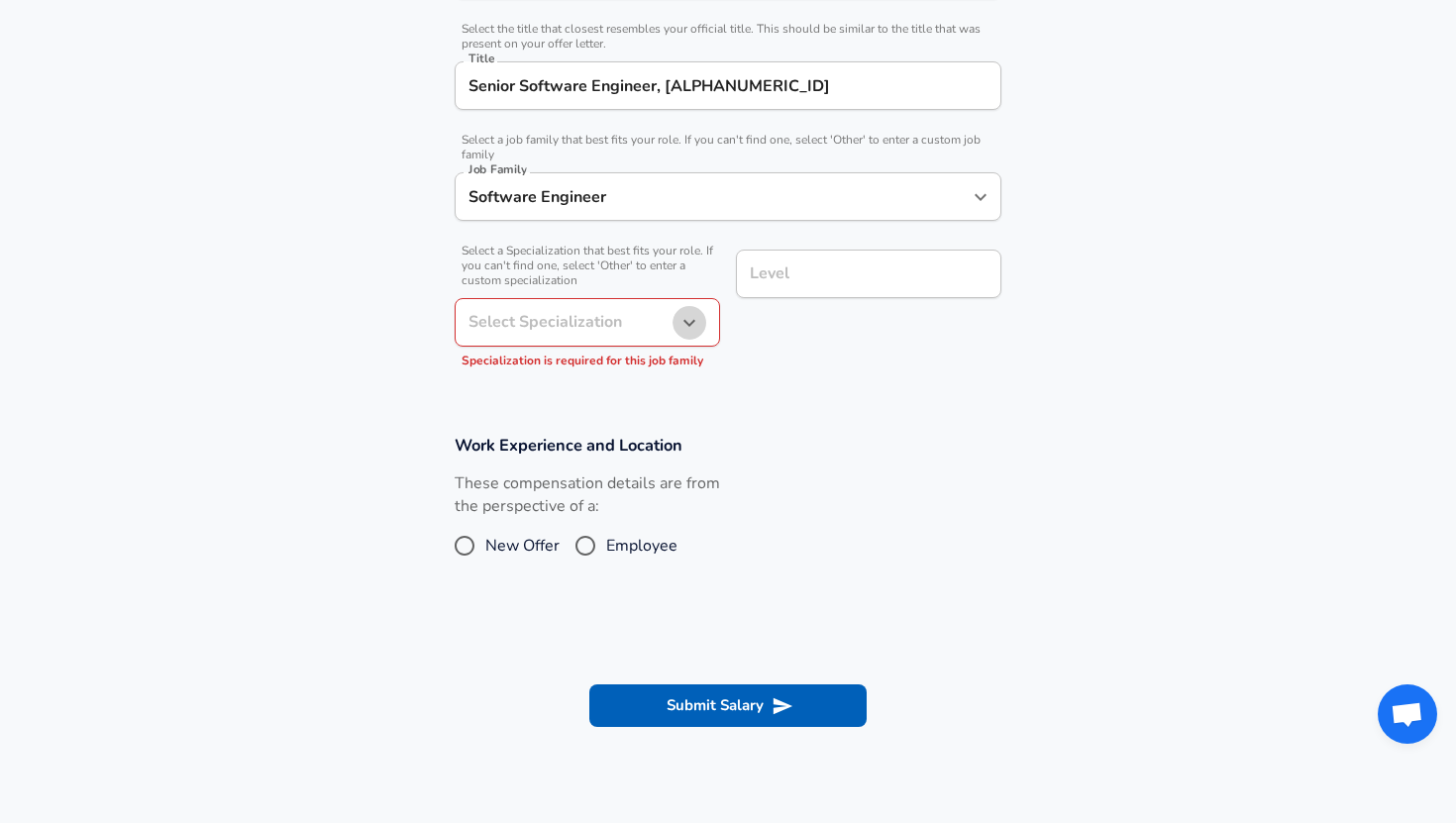 click at bounding box center [689, 323] 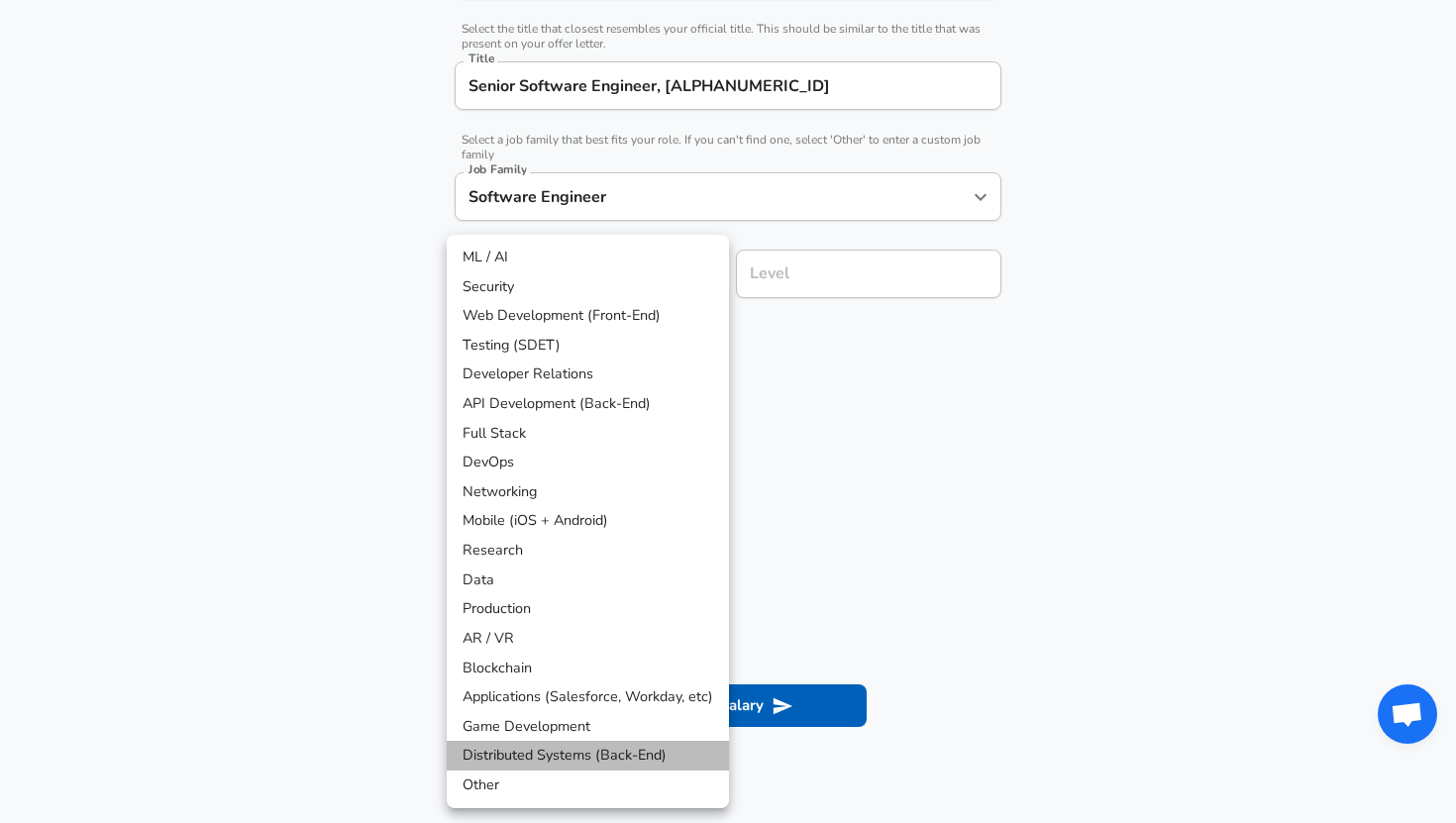 click on "Distributed Systems (Back-End)" at bounding box center (587, 756) 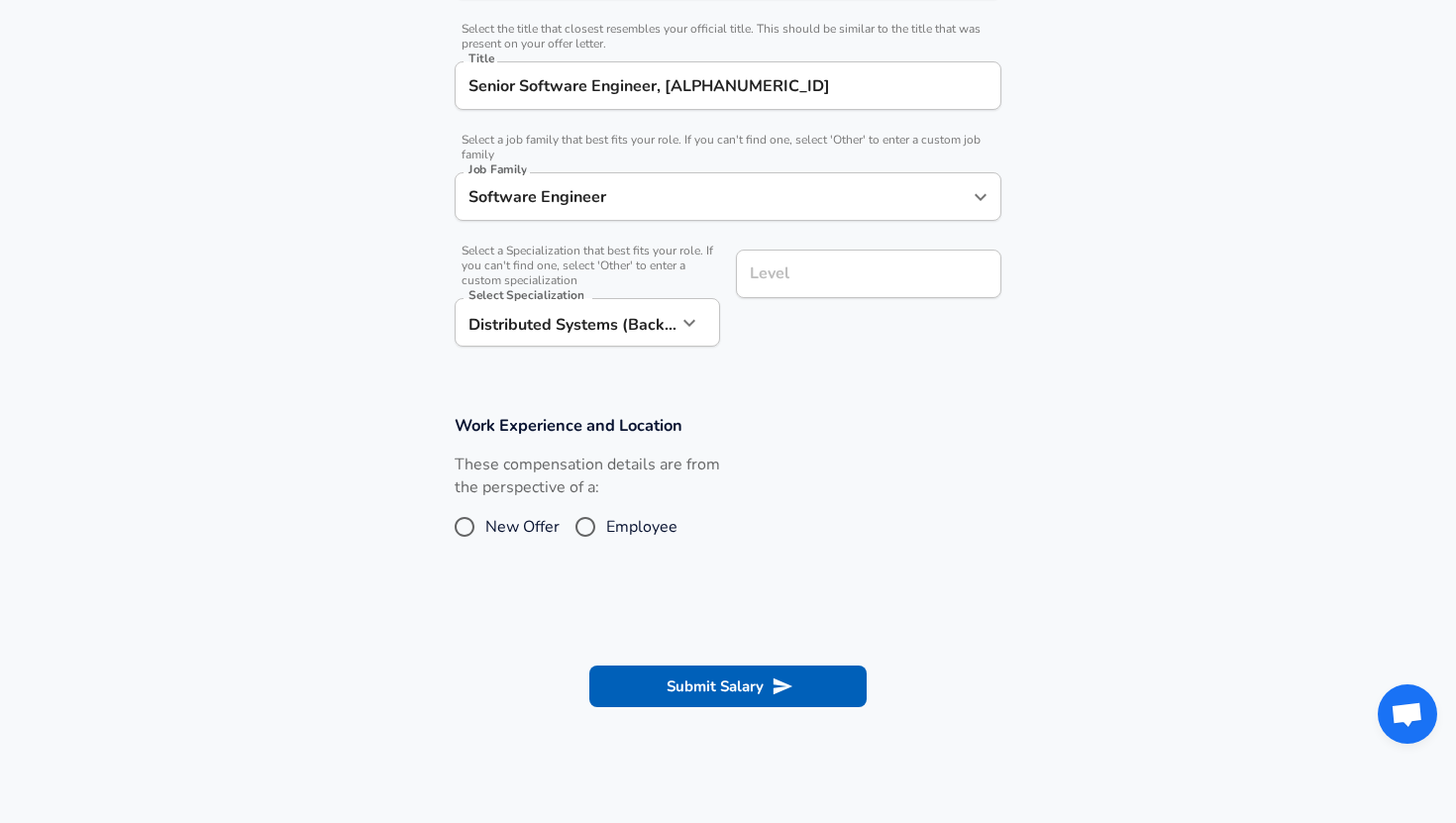 scroll, scrollTop: 528, scrollLeft: 0, axis: vertical 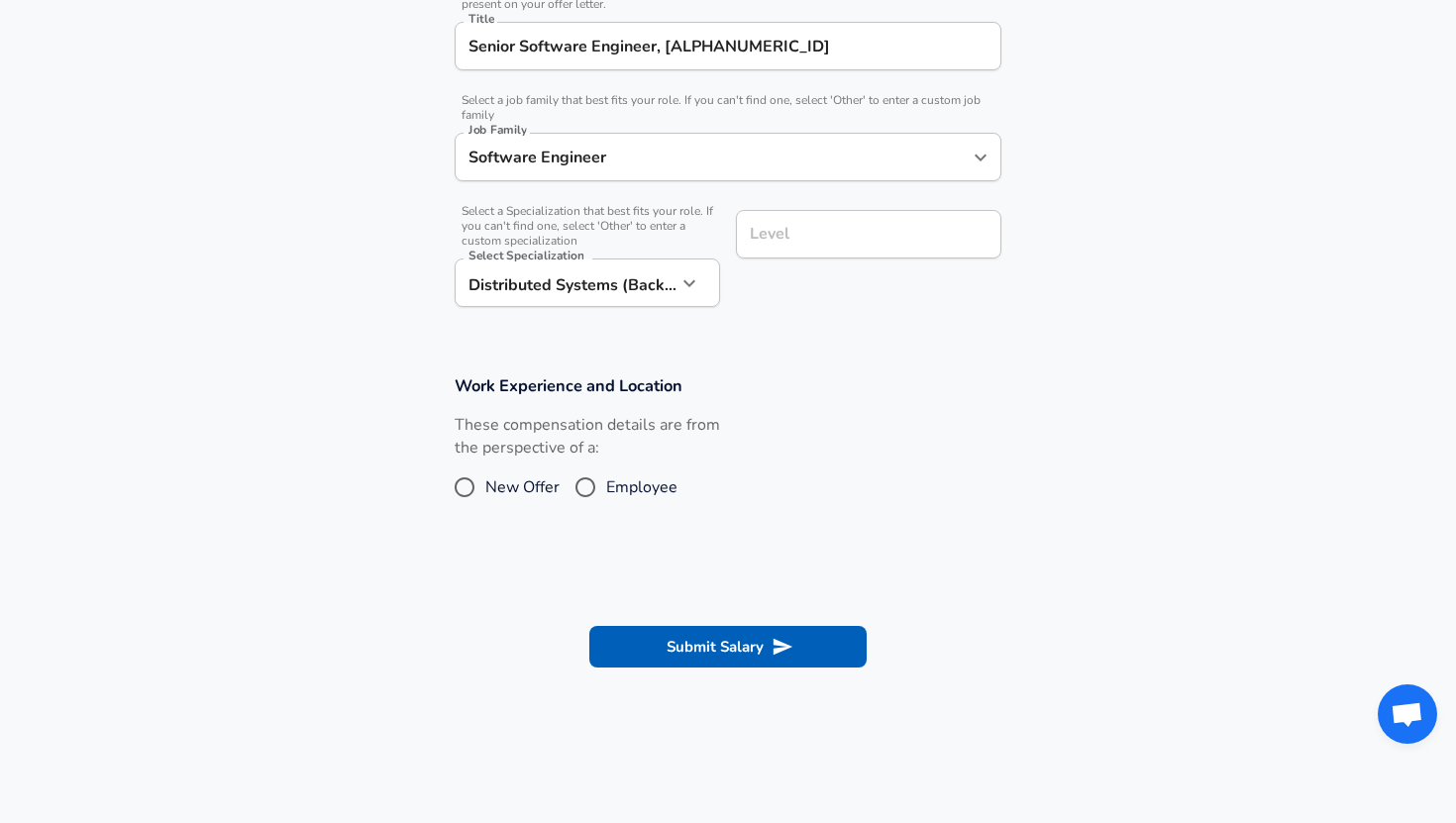 click on "Level" at bounding box center (869, 234) 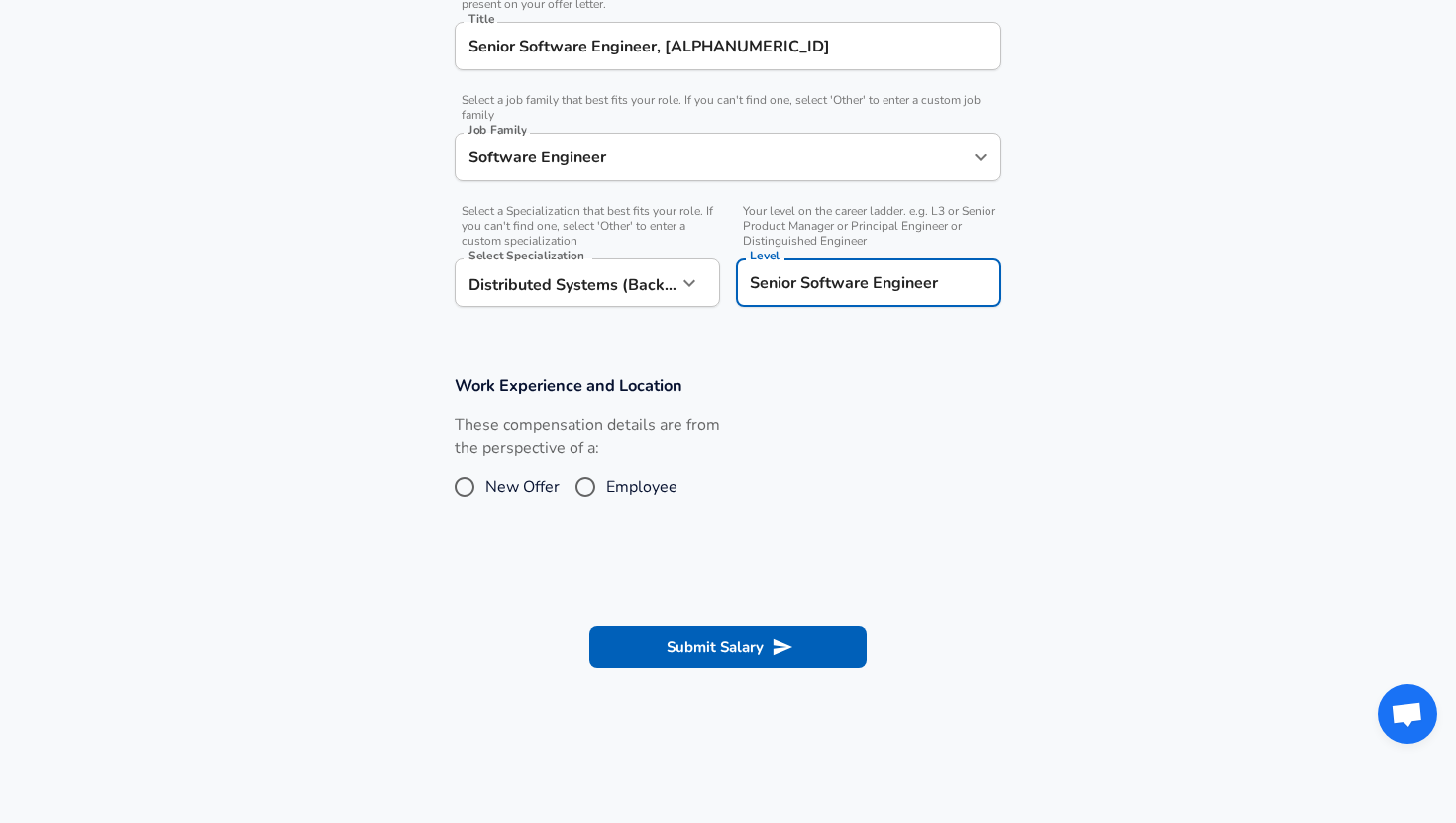 scroll, scrollTop: 435, scrollLeft: 0, axis: vertical 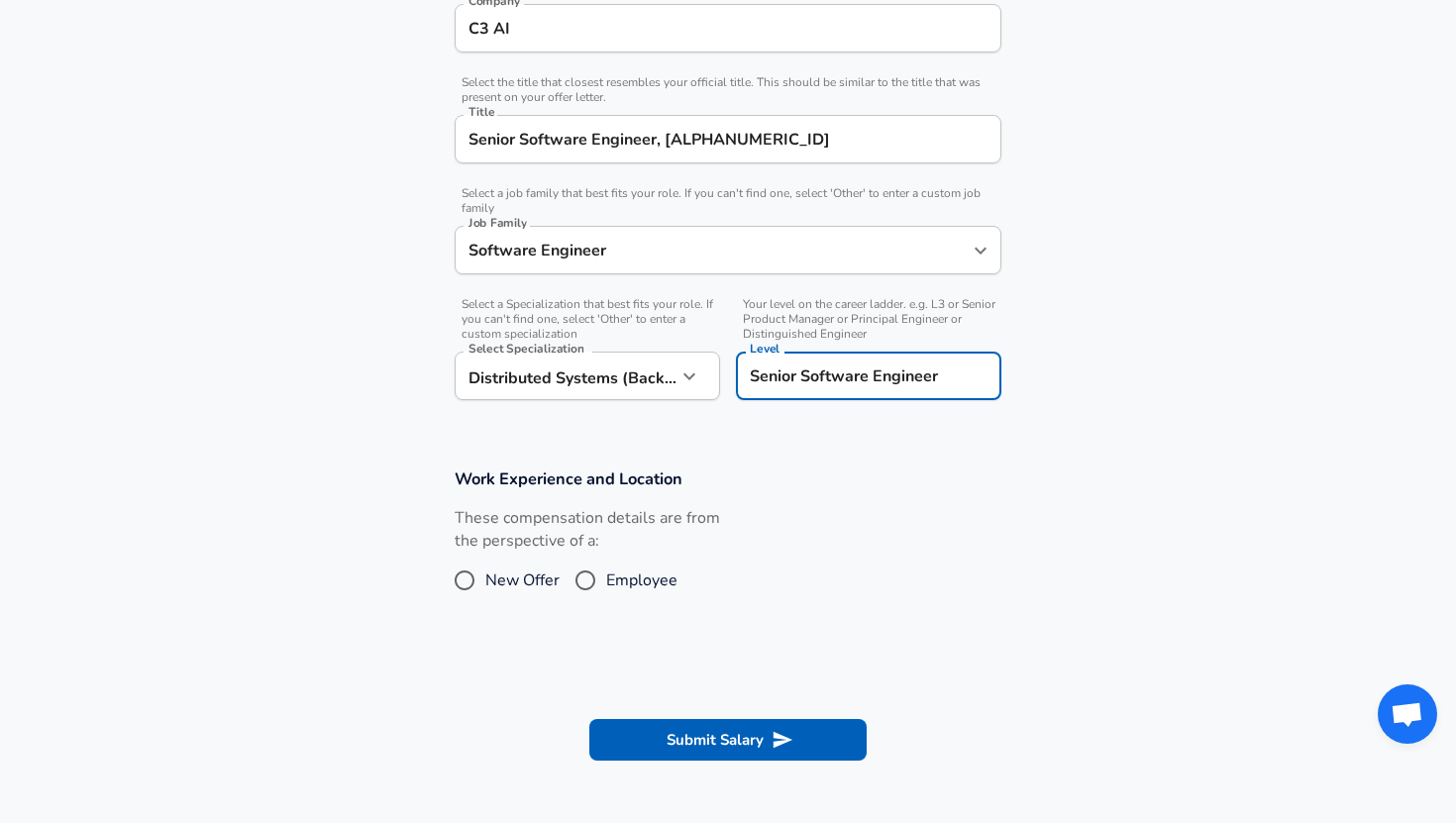 type on "Senior Software Engineer" 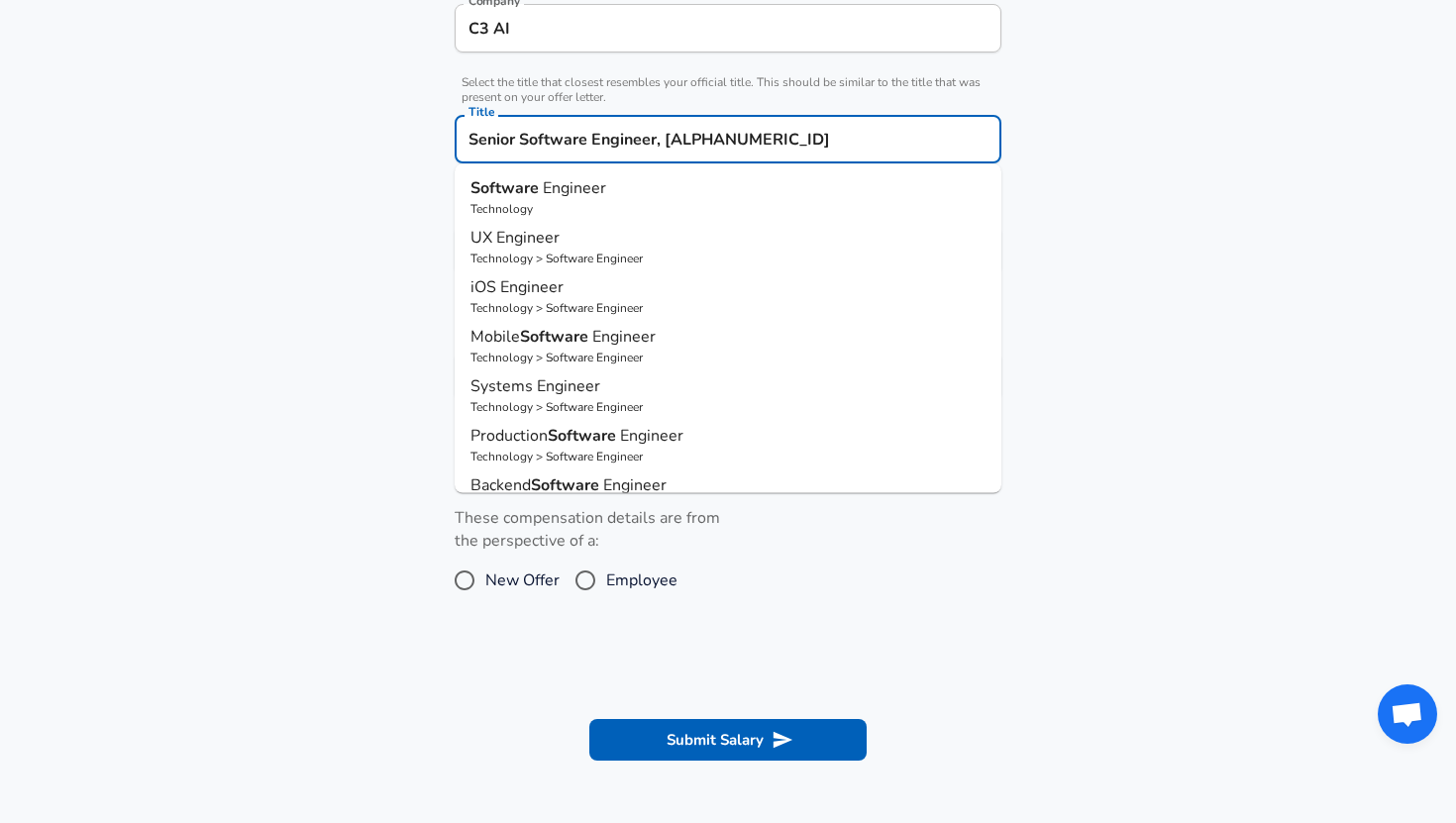 click on "Senior Software Engineer, [ALPHANUMERIC_ID]" at bounding box center (728, 139) 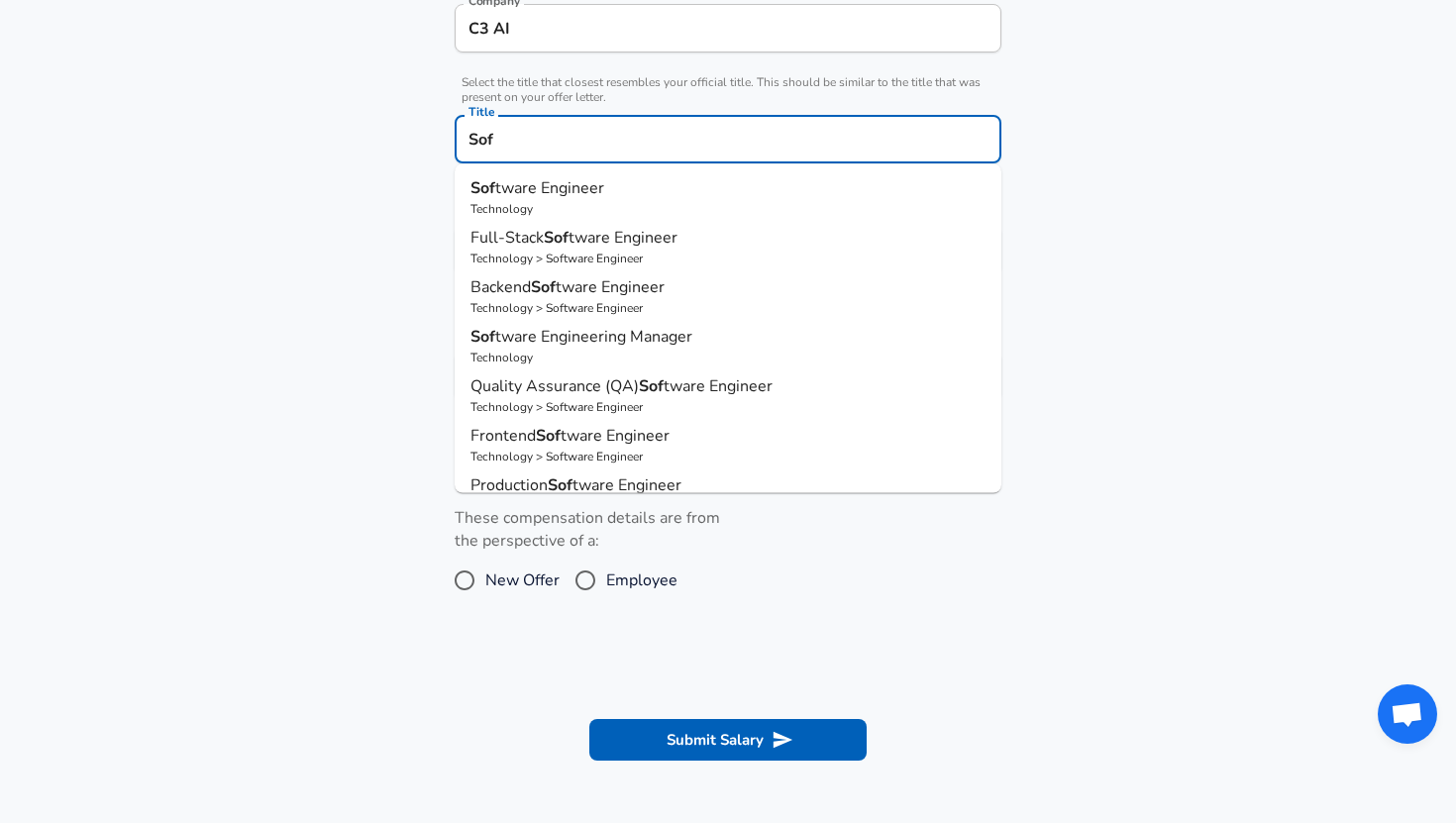 click on "Sof tware Engineer" at bounding box center (728, 188) 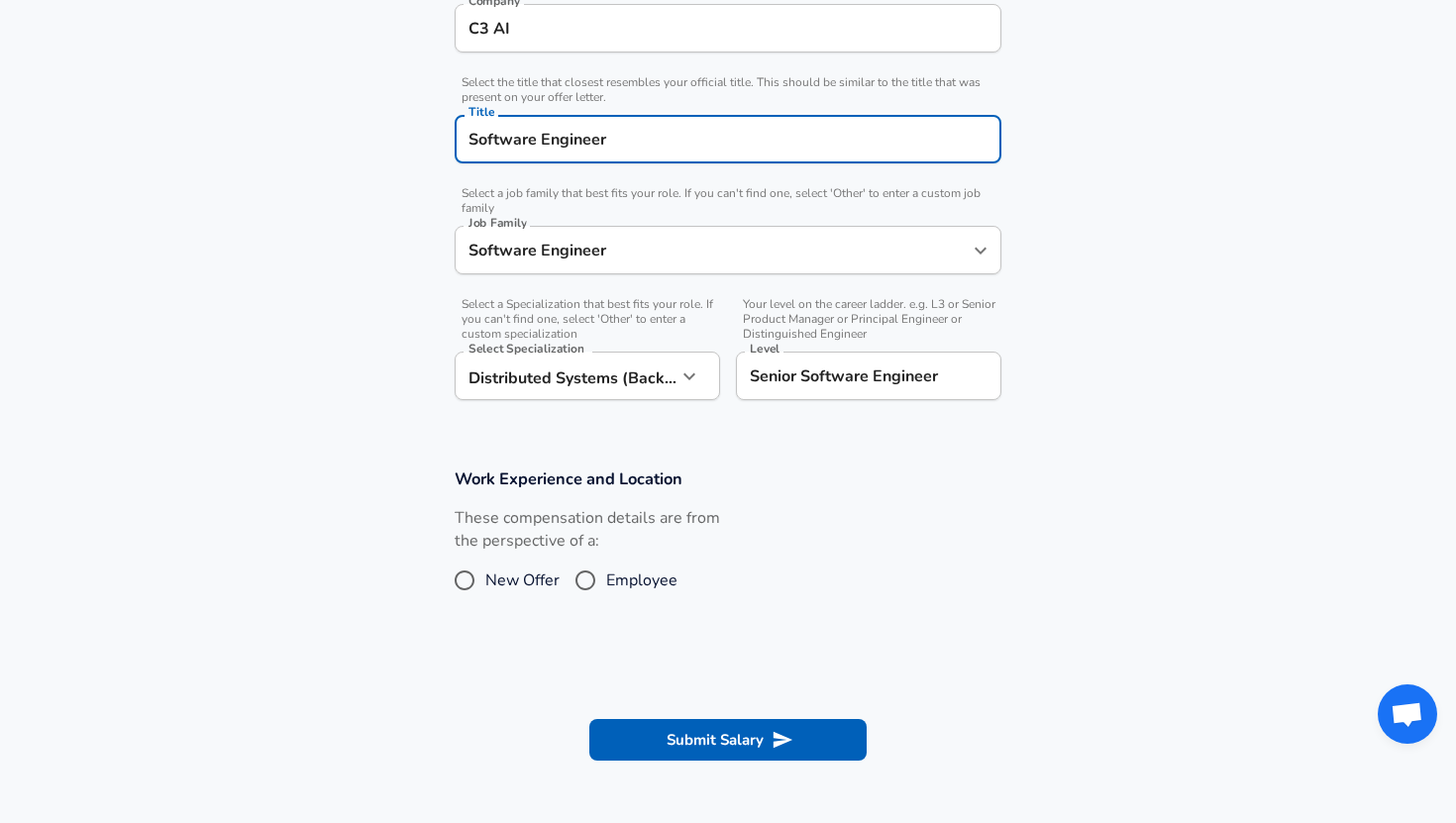 type on "Software Engineer" 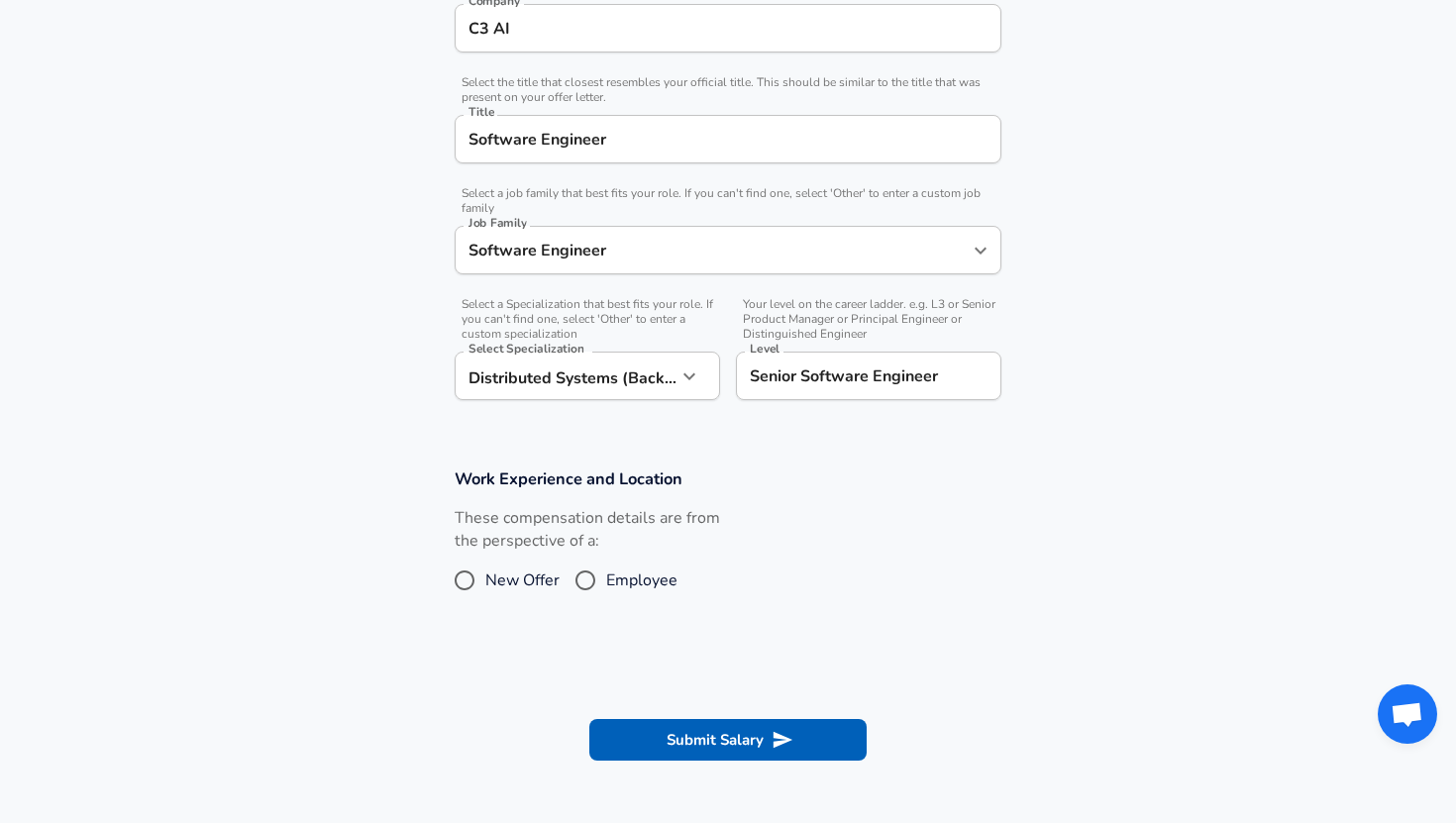 click on "Employee" at bounding box center [585, 580] 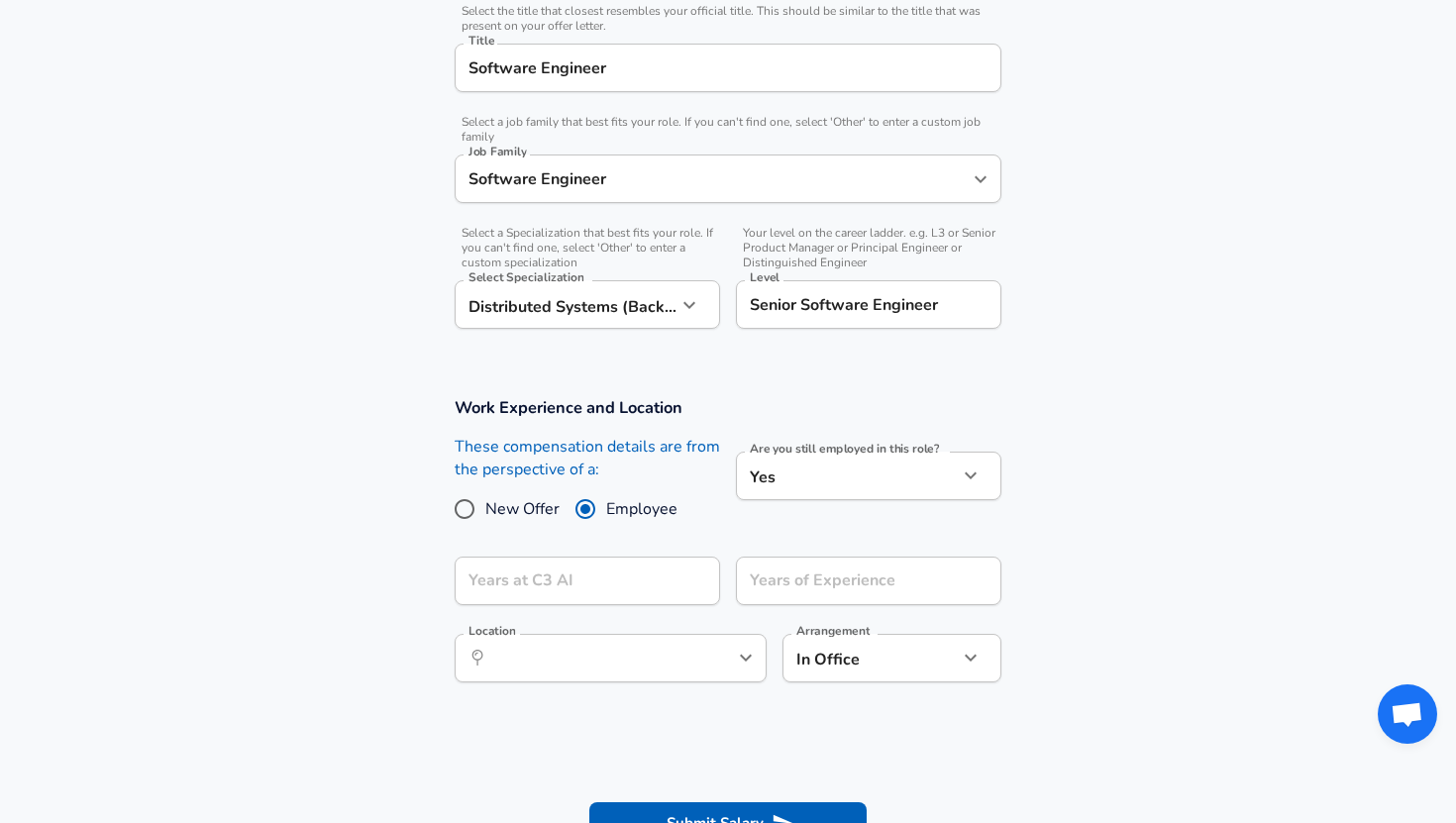 scroll, scrollTop: 515, scrollLeft: 0, axis: vertical 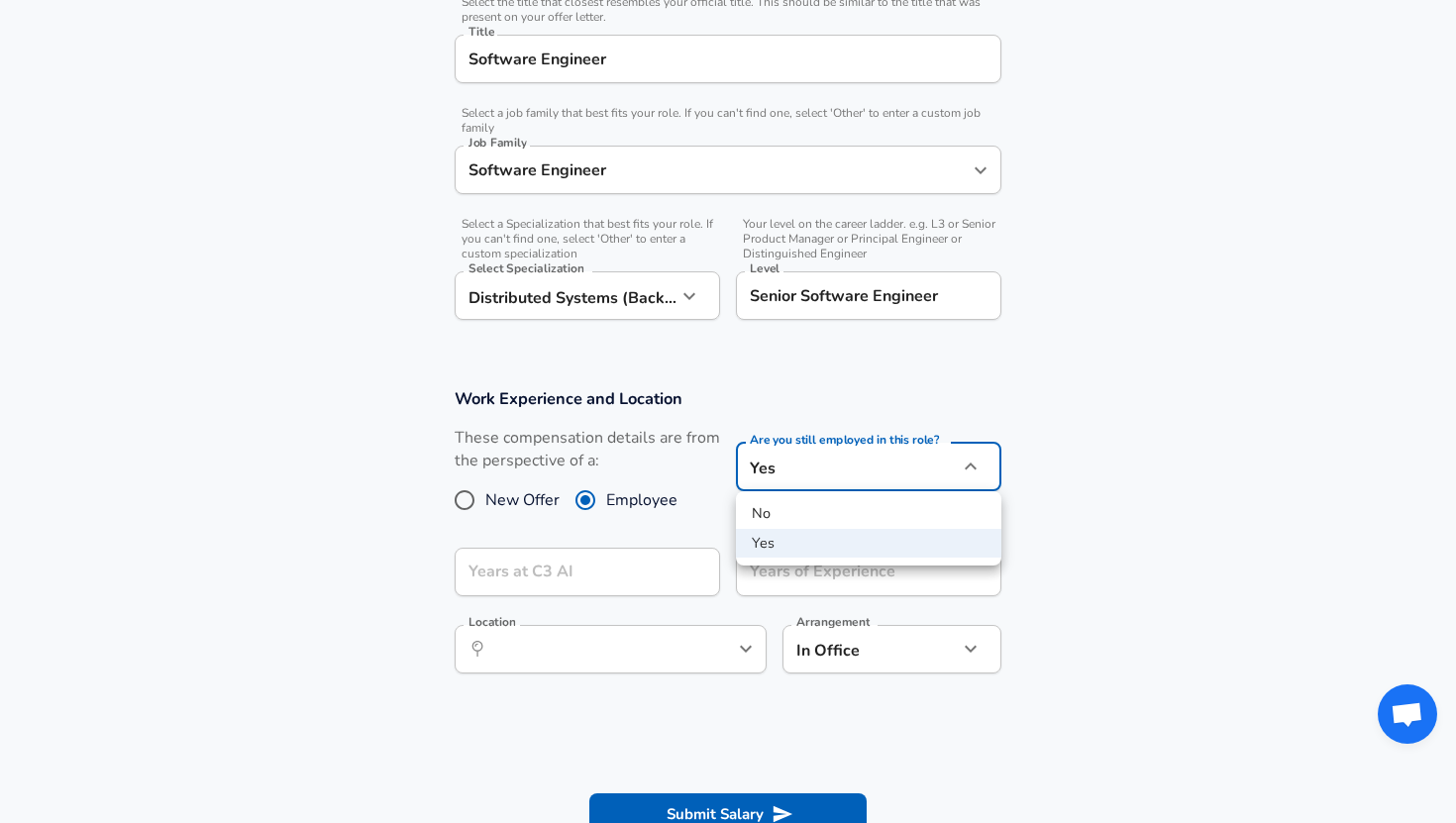 click on "Restart Add Your Salary Upload your offer letter   to verify your submission Enhance Privacy and Anonymity No Automatically hides specific fields until there are enough submissions to safely display the full details.   More Details Based on your submission and the data points that we have already collected, we will automatically hide and anonymize specific fields if there aren't enough data points to remain sufficiently anonymous. Company & Title Information   Enter the company you received your offer from Company C3 AI Company   Select the title that closest resembles your official title. This should be similar to the title that was present on your offer letter. Title Software Engineer Title   Select a job family that best fits your role. If you can't find one, select 'Other' to enter a custom job family Job Family Software Engineer Job Family   Select a Specialization that best fits your role. If you can't find one, select 'Other' to enter a custom specialization Select Specialization Select Specialization" at bounding box center (728, -104) 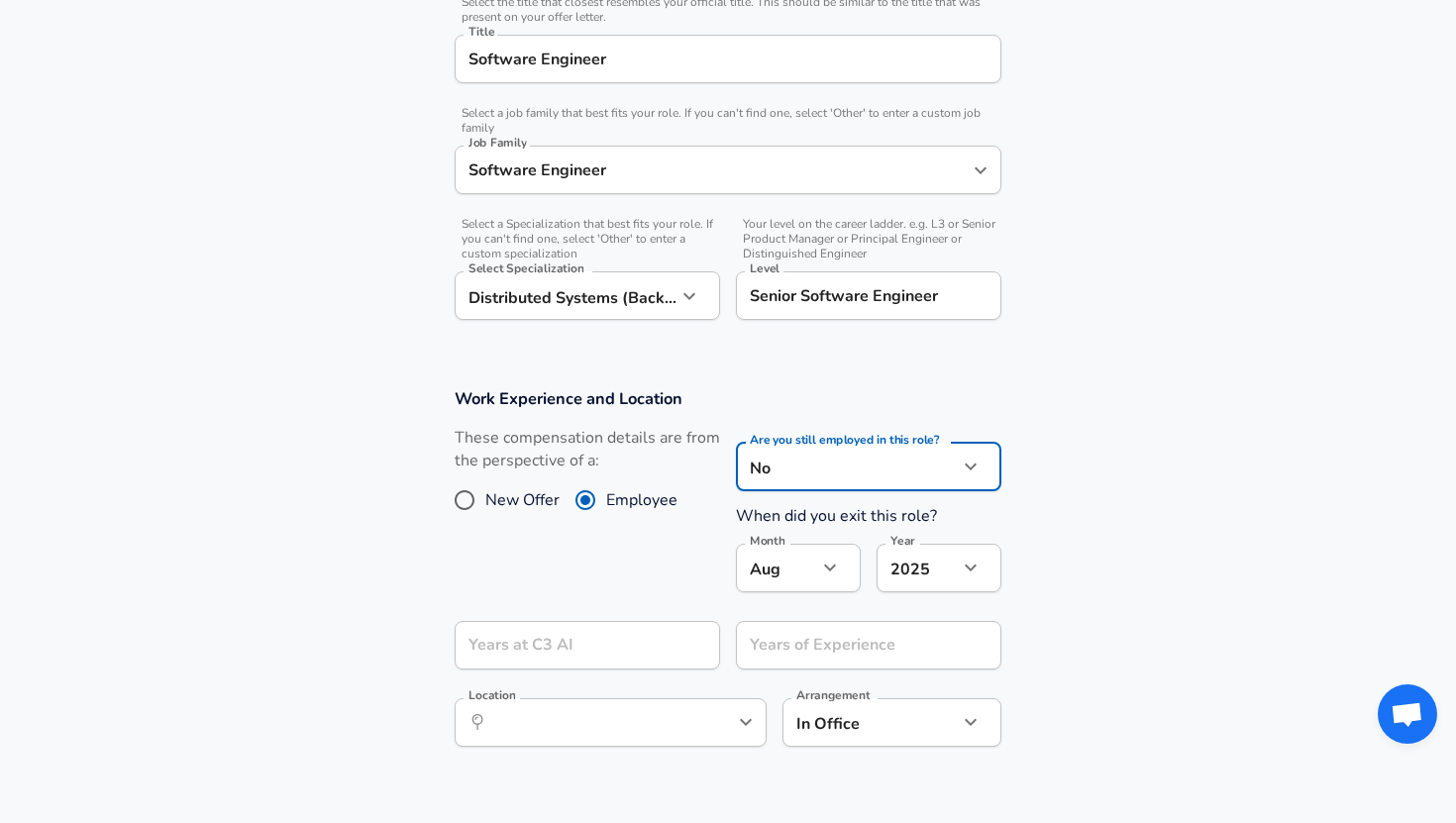click at bounding box center [830, 567] 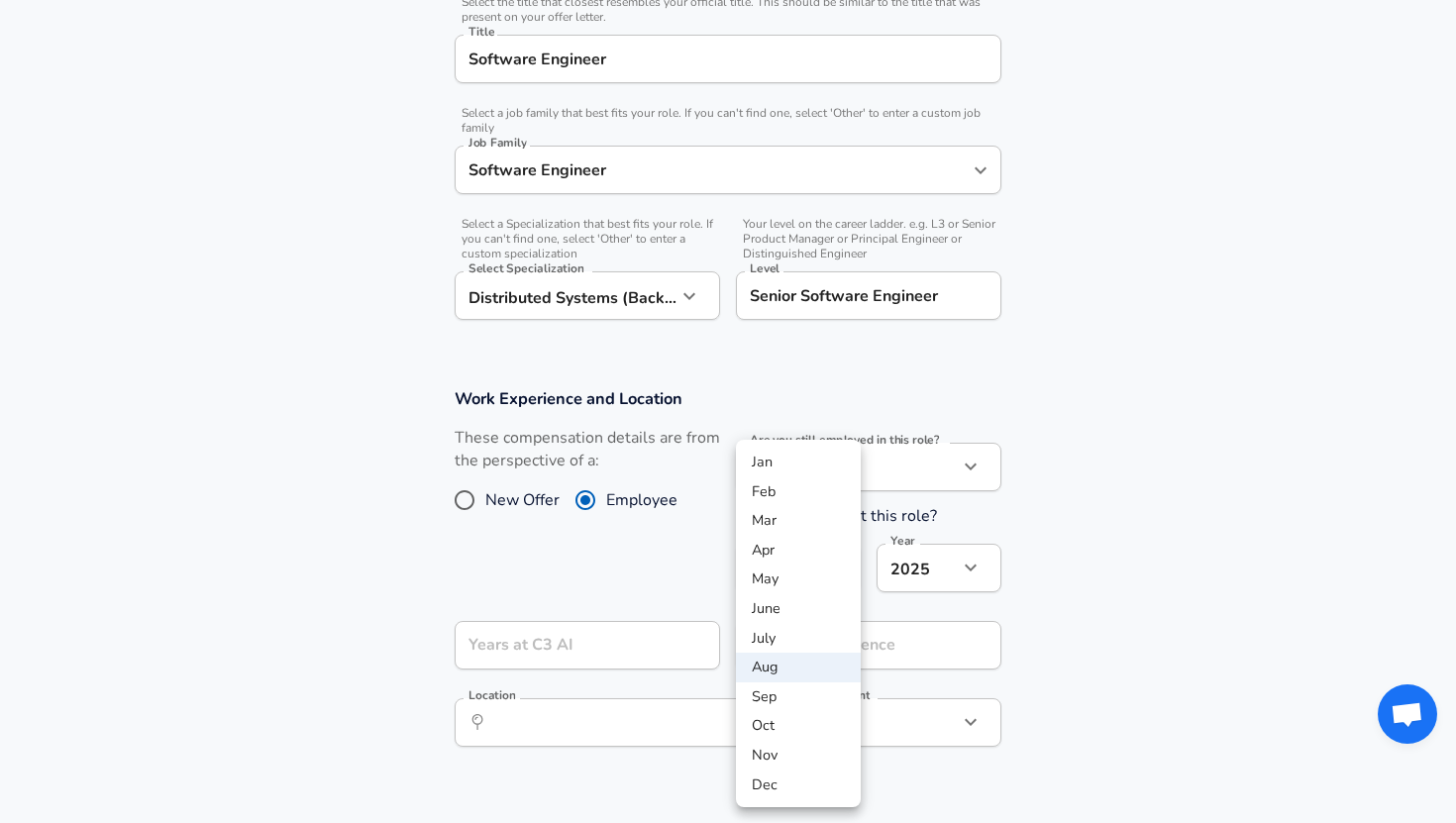 click on "Apr" at bounding box center [798, 551] 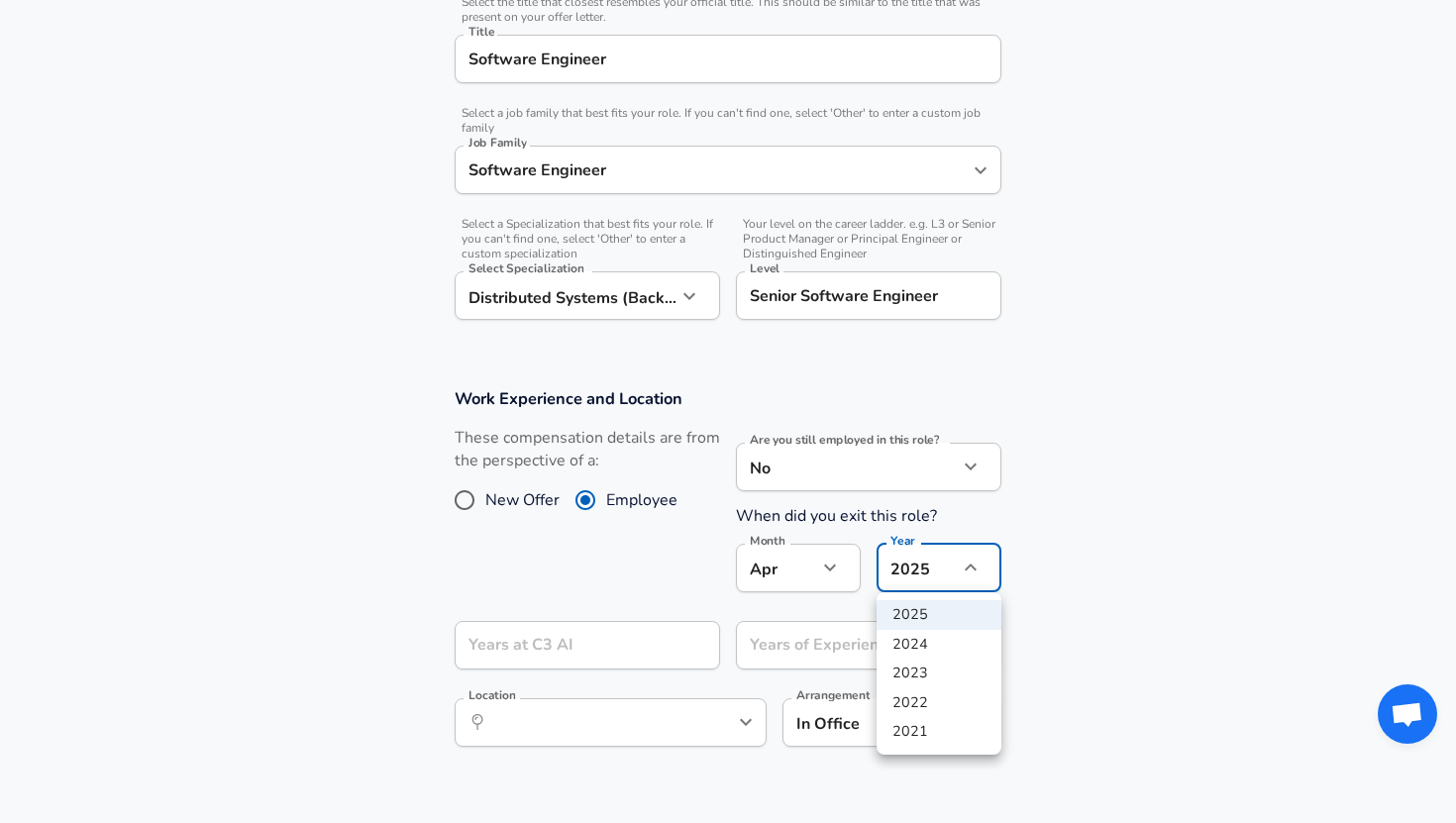 click on "Restart Add Your Salary Upload your offer letter   to verify your submission Enhance Privacy and Anonymity No Automatically hides specific fields until there are enough submissions to safely display the full details.   More Details Based on your submission and the data points that we have already collected, we will automatically hide and anonymize specific fields if there aren't enough data points to remain sufficiently anonymous. Company & Title Information   Enter the company you received your offer from Company C3 AI Company   Select the title that closest resembles your official title. This should be similar to the title that was present on your offer letter. Title Software Engineer Title   Select a job family that best fits your role. If you can't find one, select 'Other' to enter a custom job family Job Family Software Engineer Job Family   Select a Specialization that best fits your role. If you can't find one, select 'Other' to enter a custom specialization Select Specialization Select Specialization" at bounding box center (728, -104) 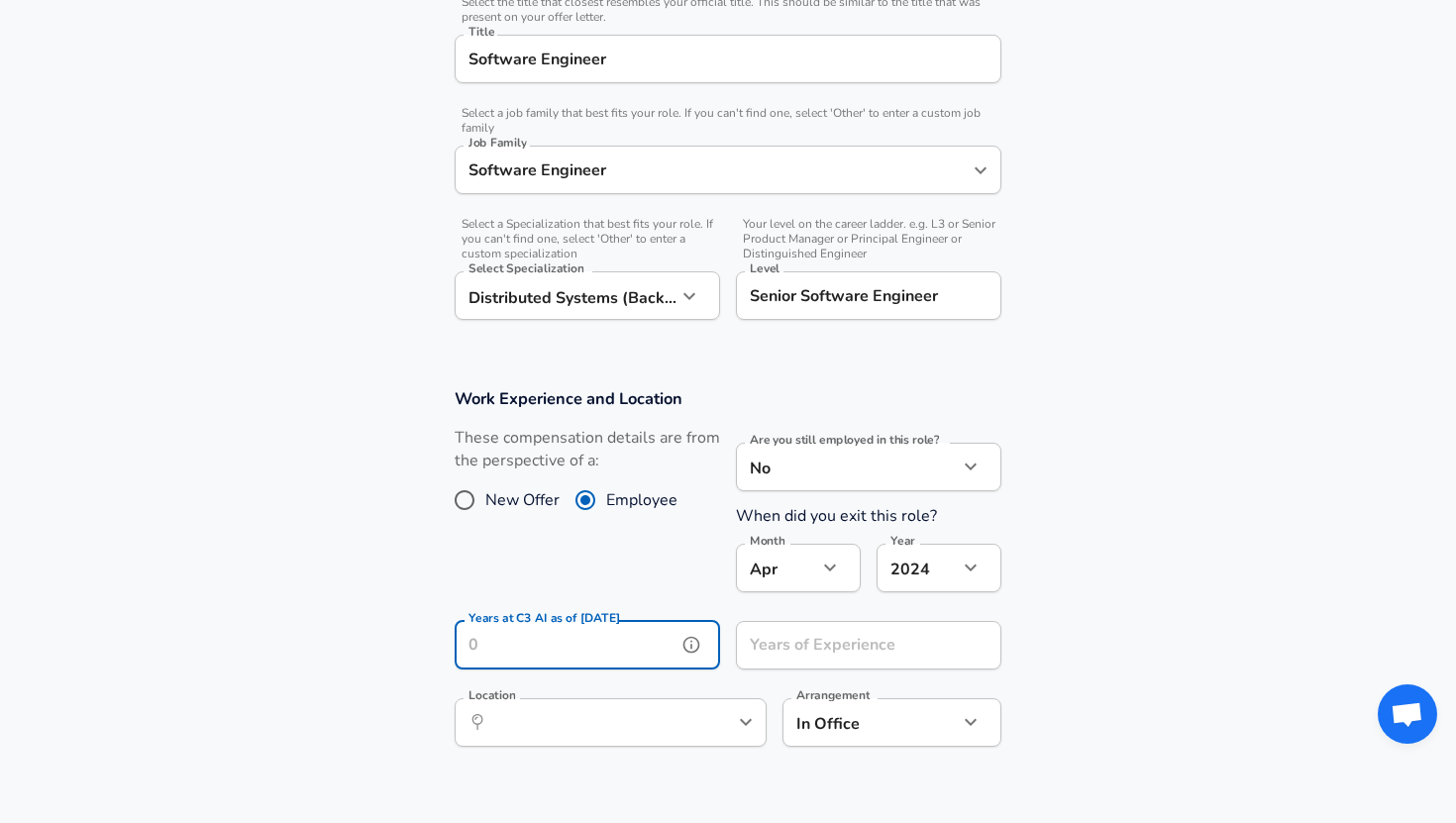 click on "Years at C3 AI as of [DATE]" at bounding box center (566, 645) 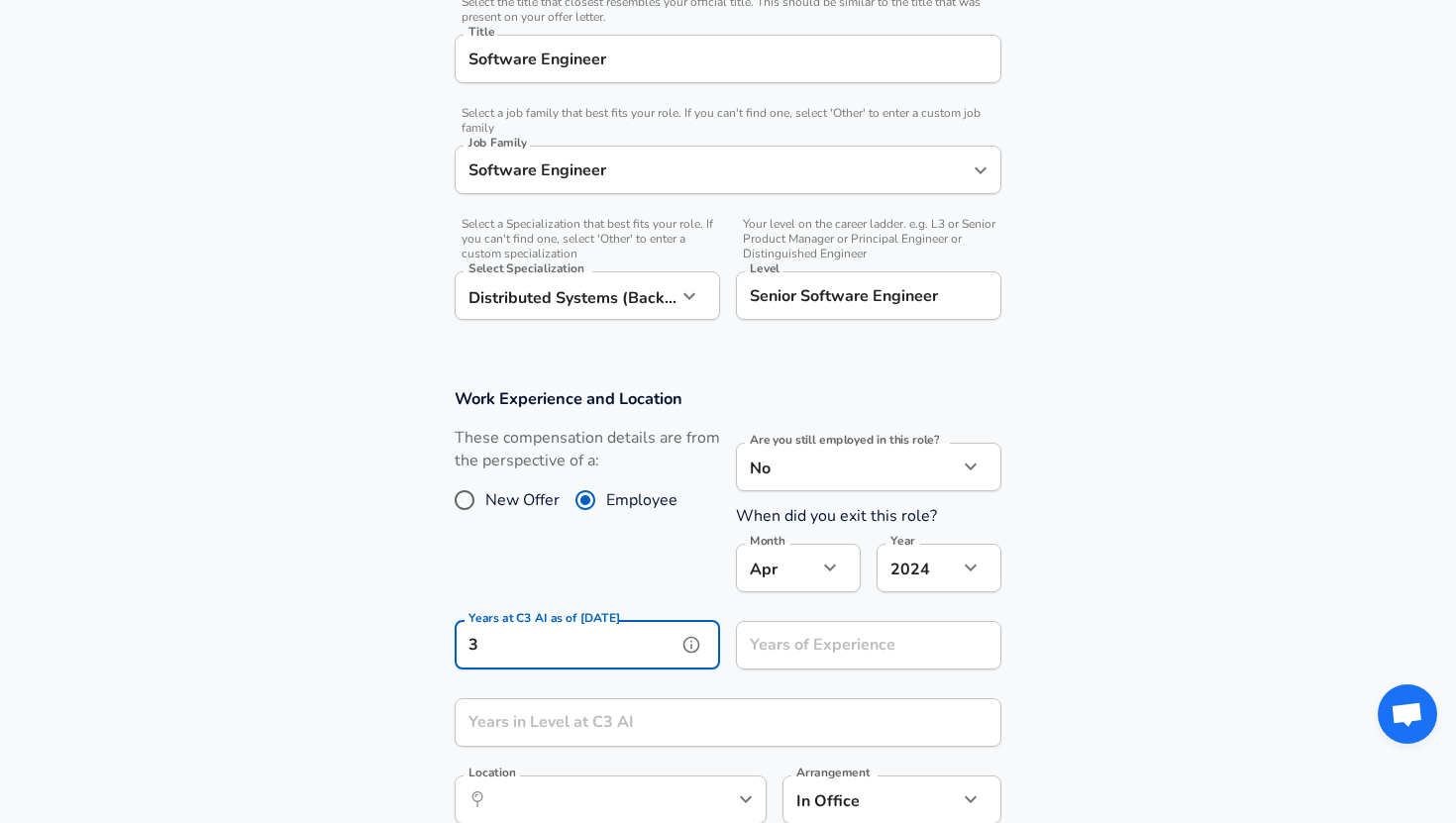 type on "3" 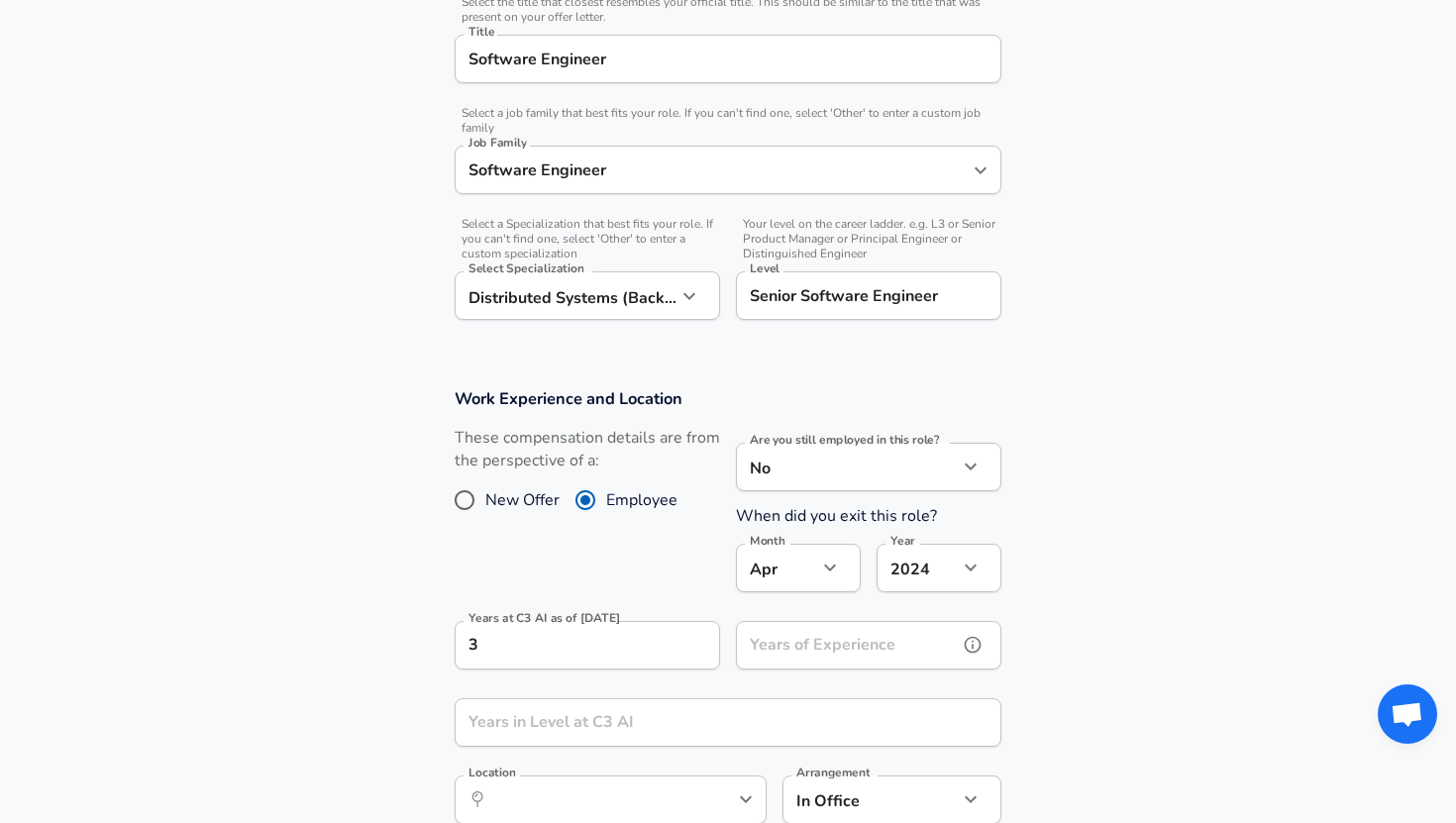 click on "Years of Experience" at bounding box center (847, 645) 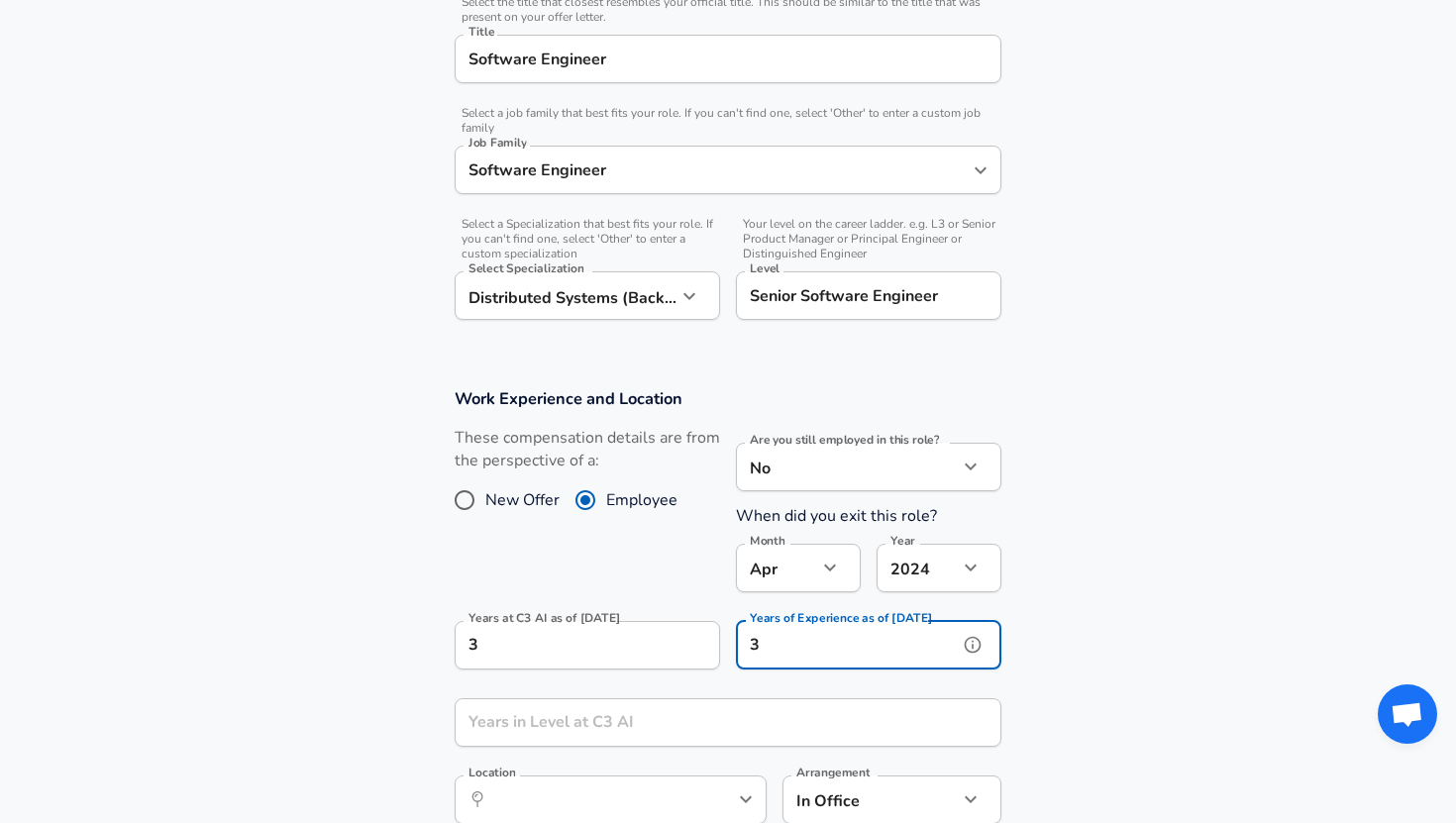 type on "3" 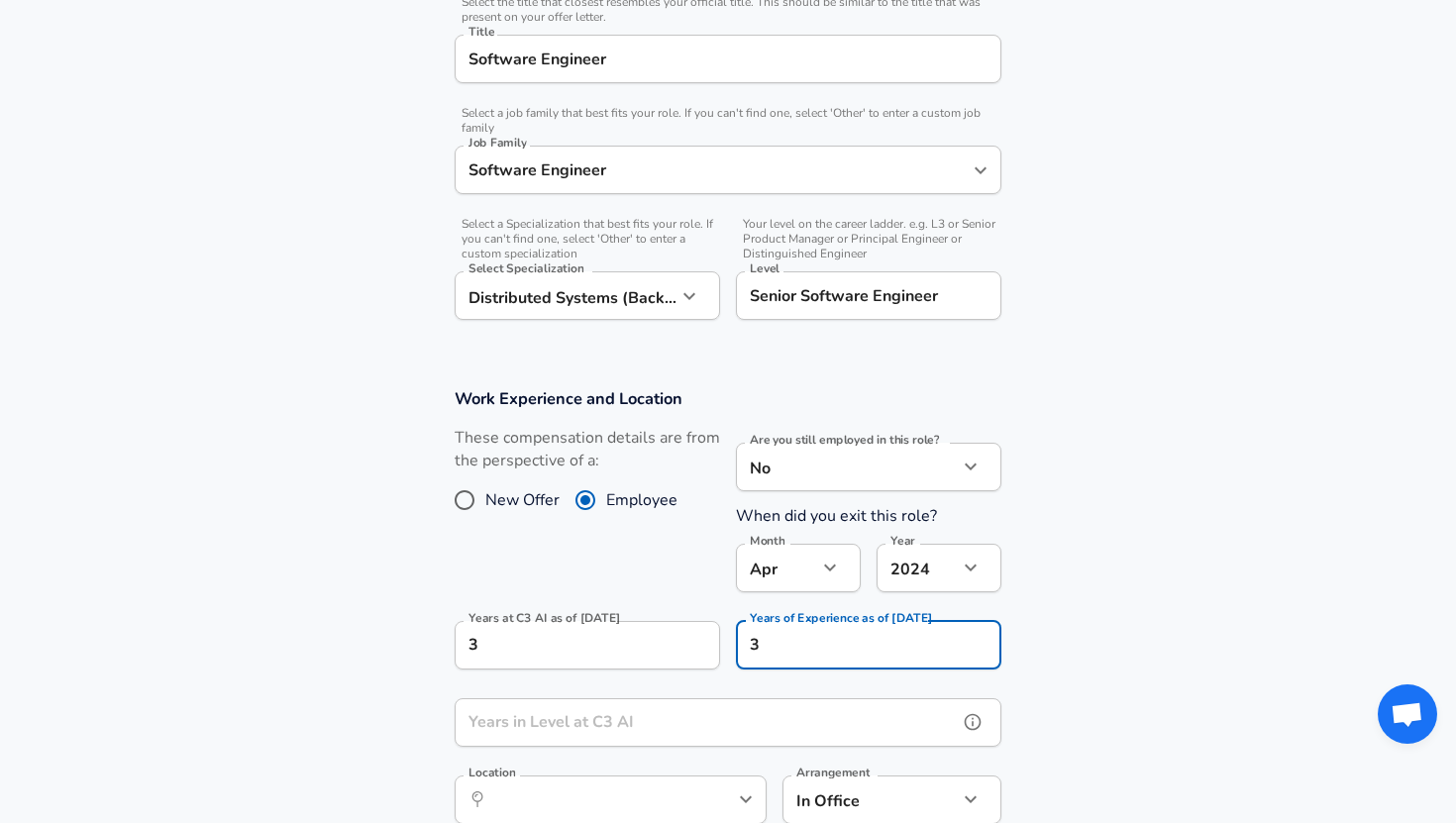 click on "Years in Level at C3 AI" at bounding box center [706, 722] 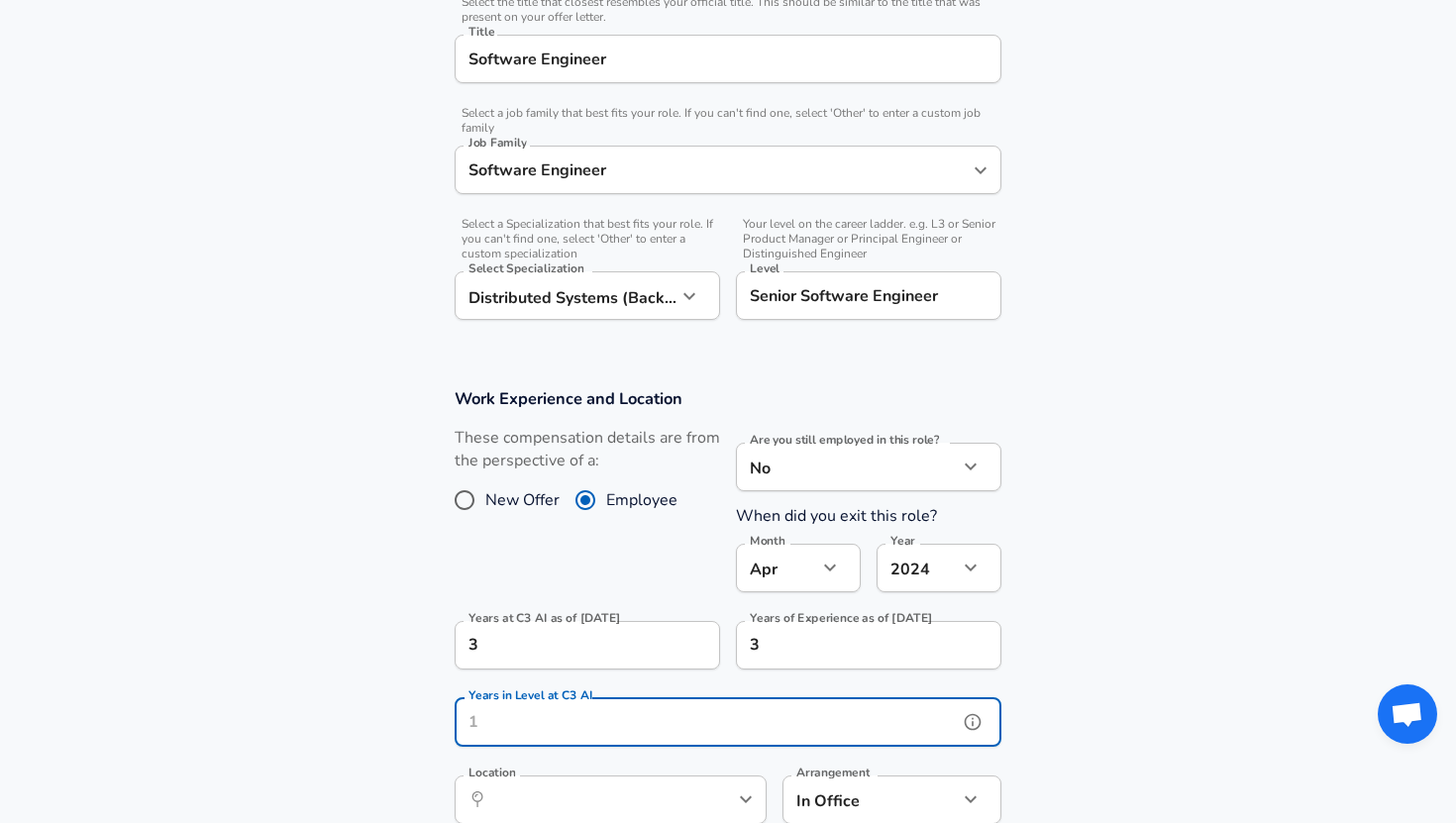 type on "3" 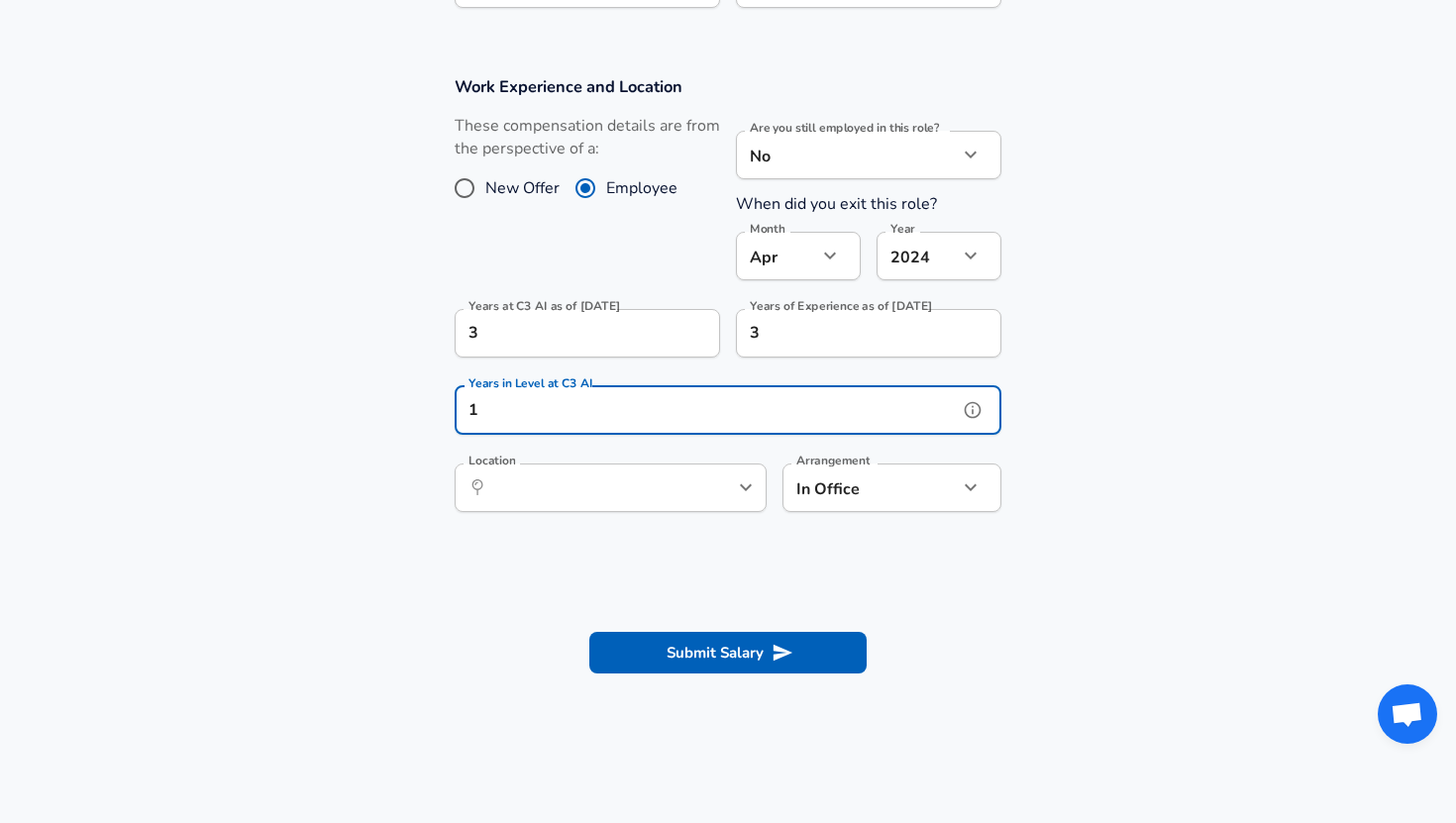 scroll, scrollTop: 962, scrollLeft: 0, axis: vertical 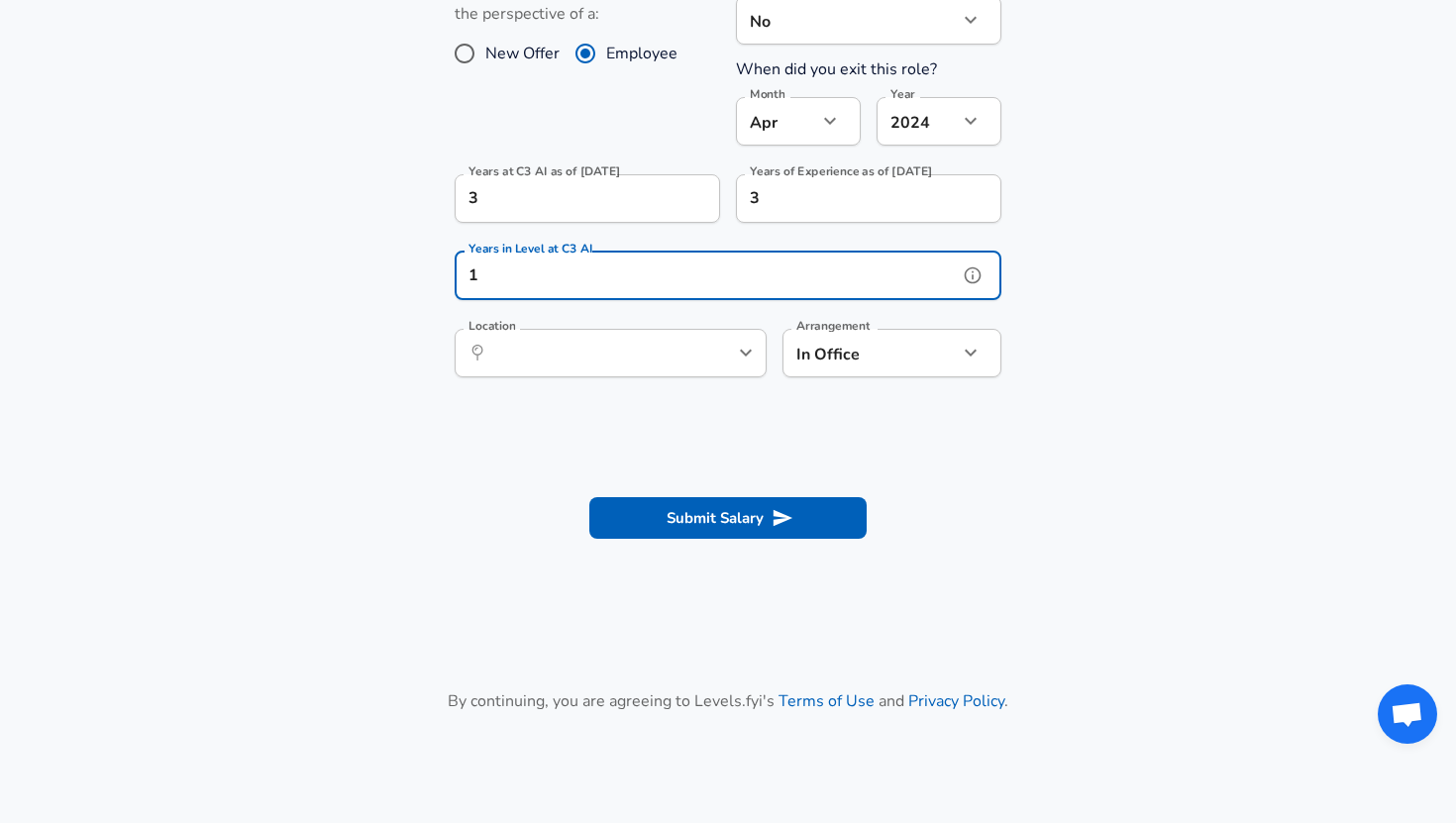 click on "​ Location" at bounding box center [610, 353] 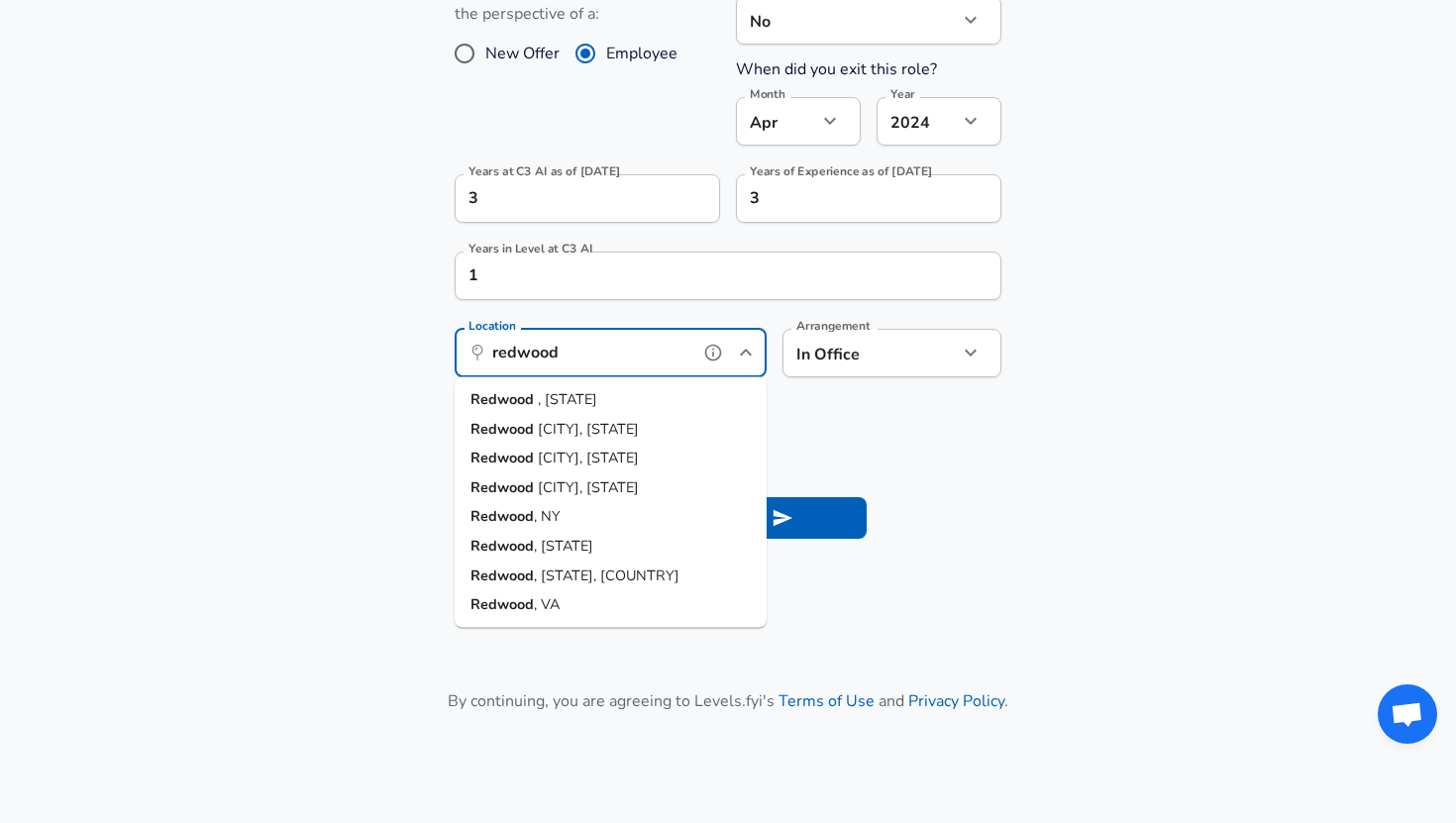 click on "[CITY], [STATE]" at bounding box center (610, 400) 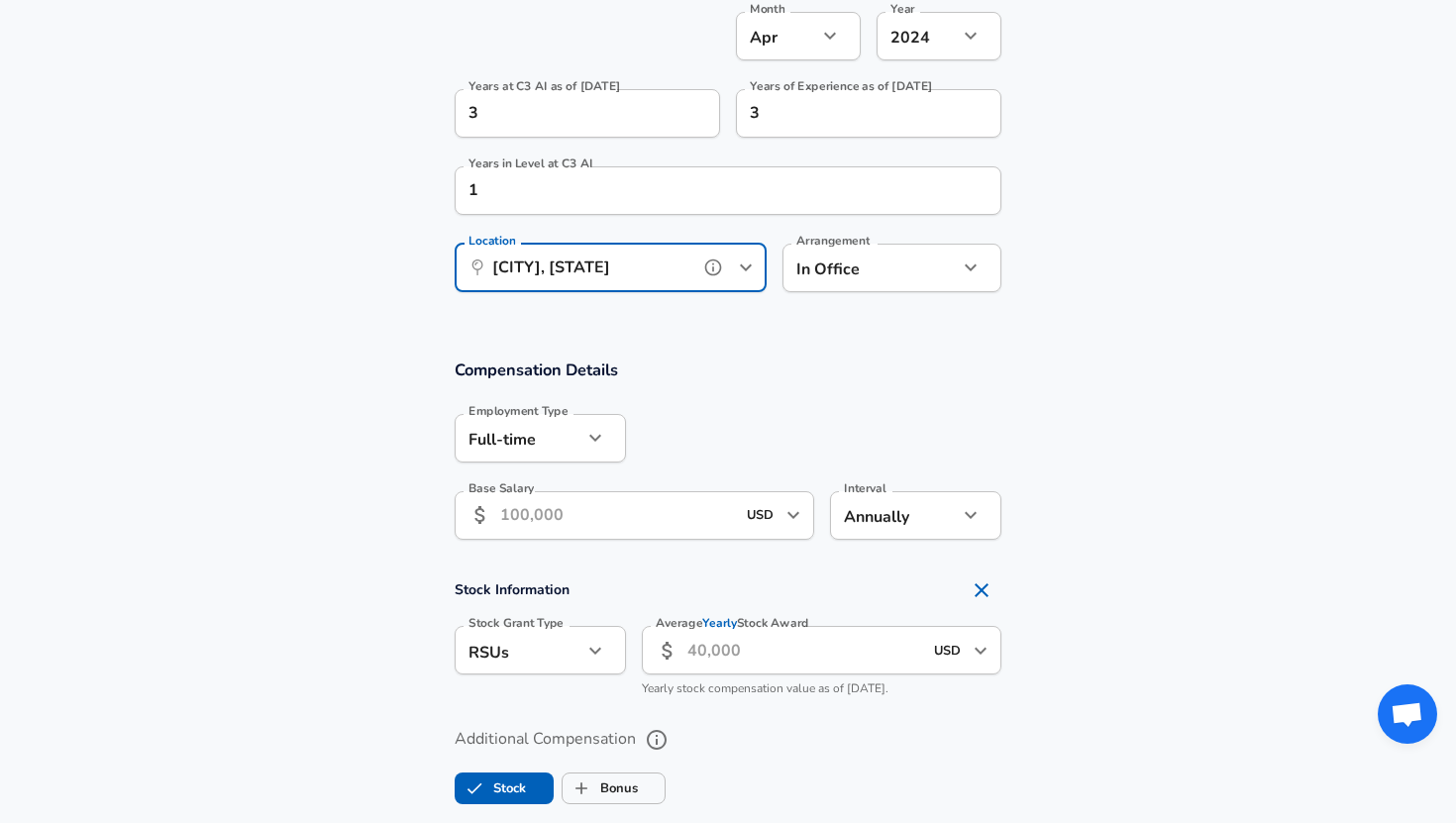 scroll, scrollTop: 1055, scrollLeft: 0, axis: vertical 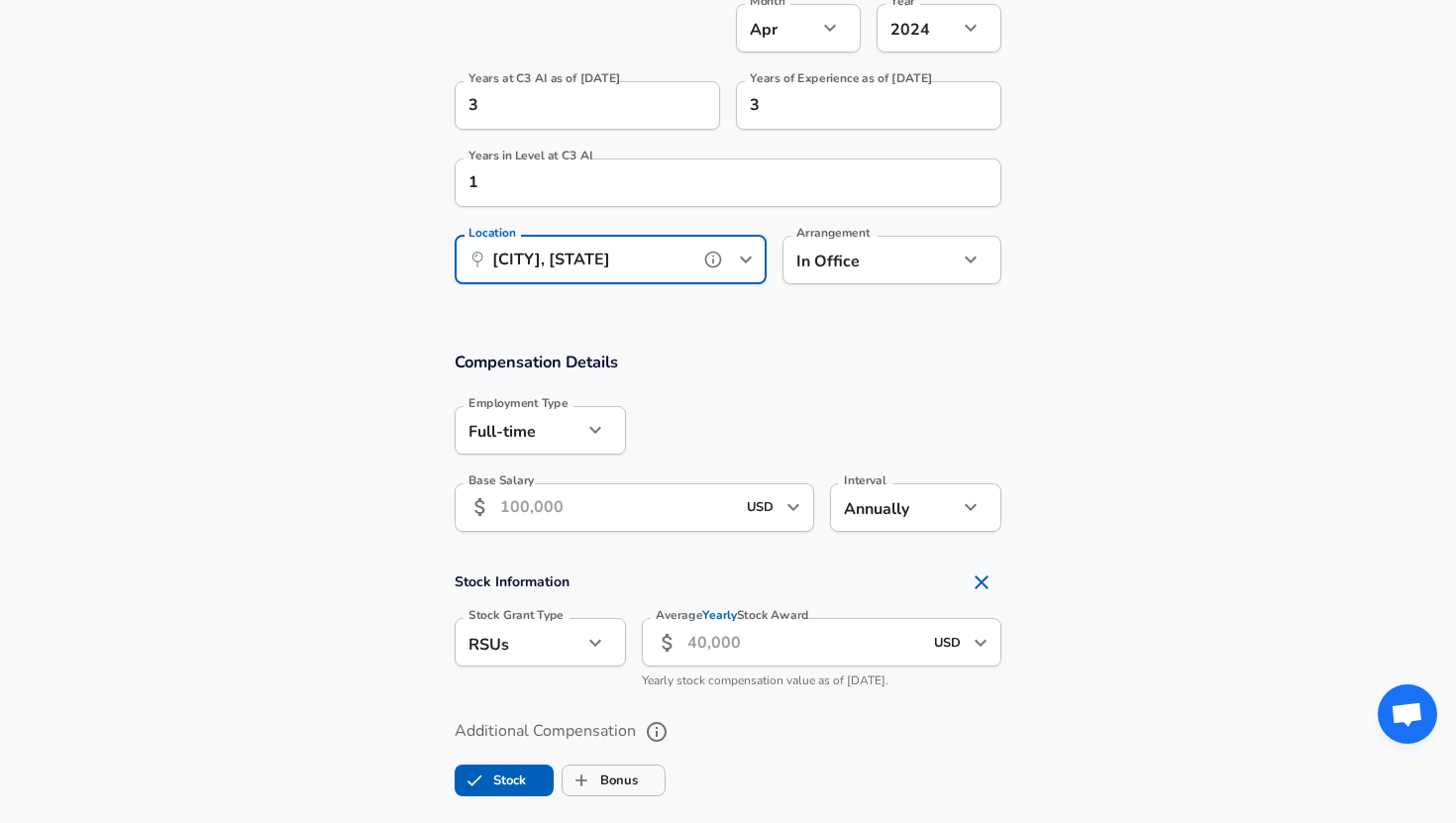 type on "[CITY], [STATE]" 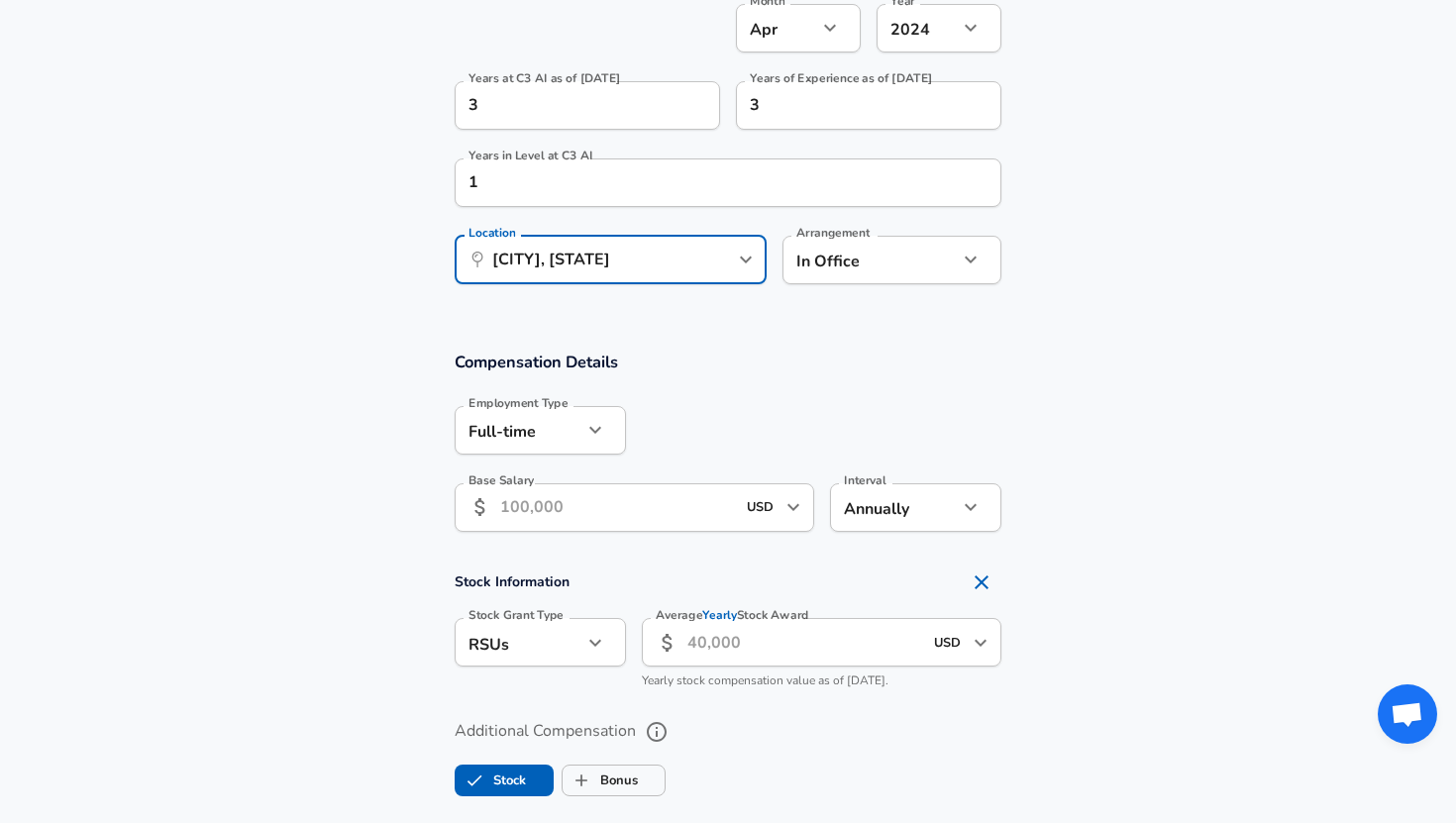 click on "Base Salary" at bounding box center (617, 507) 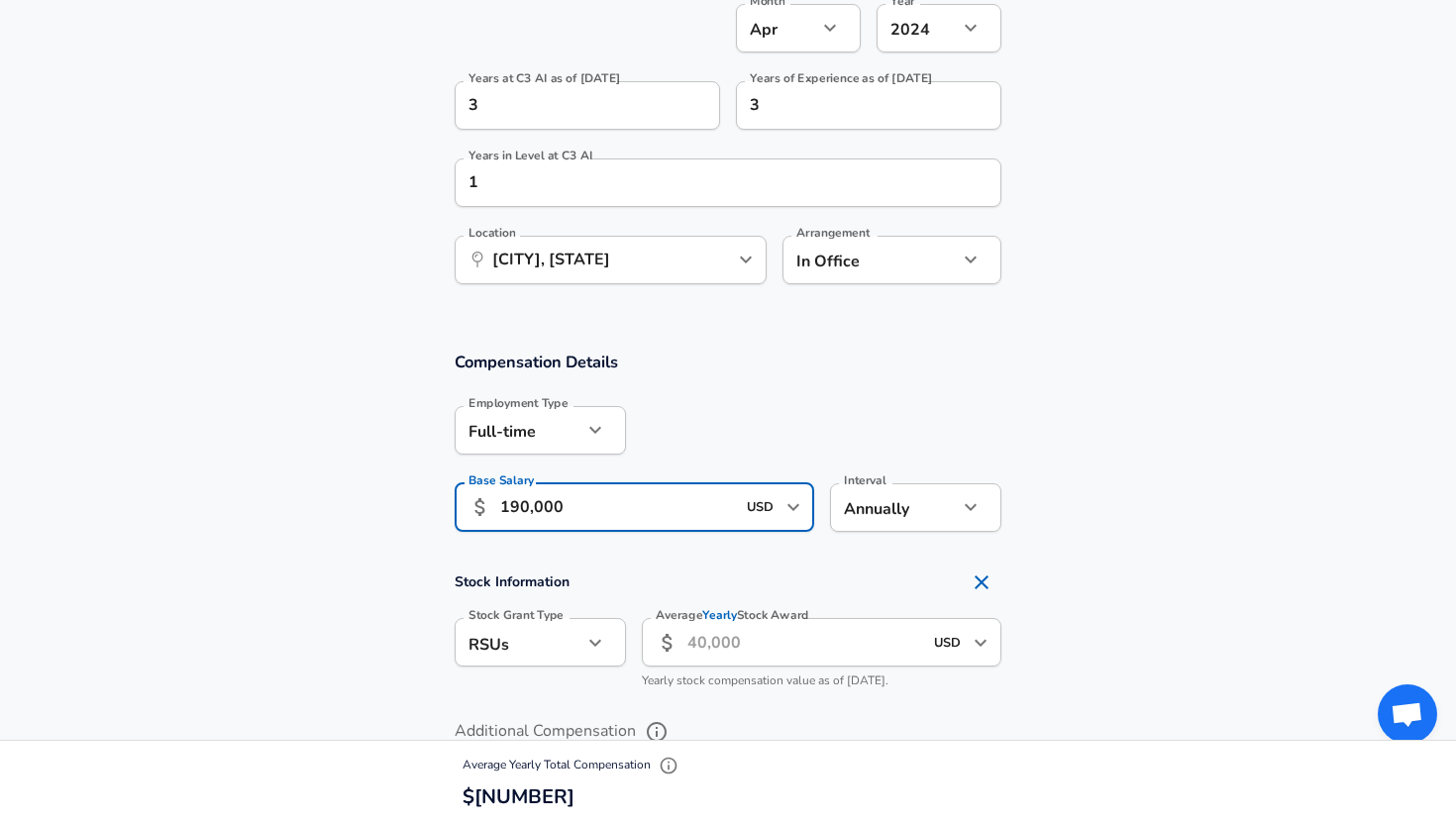 scroll, scrollTop: 0, scrollLeft: 0, axis: both 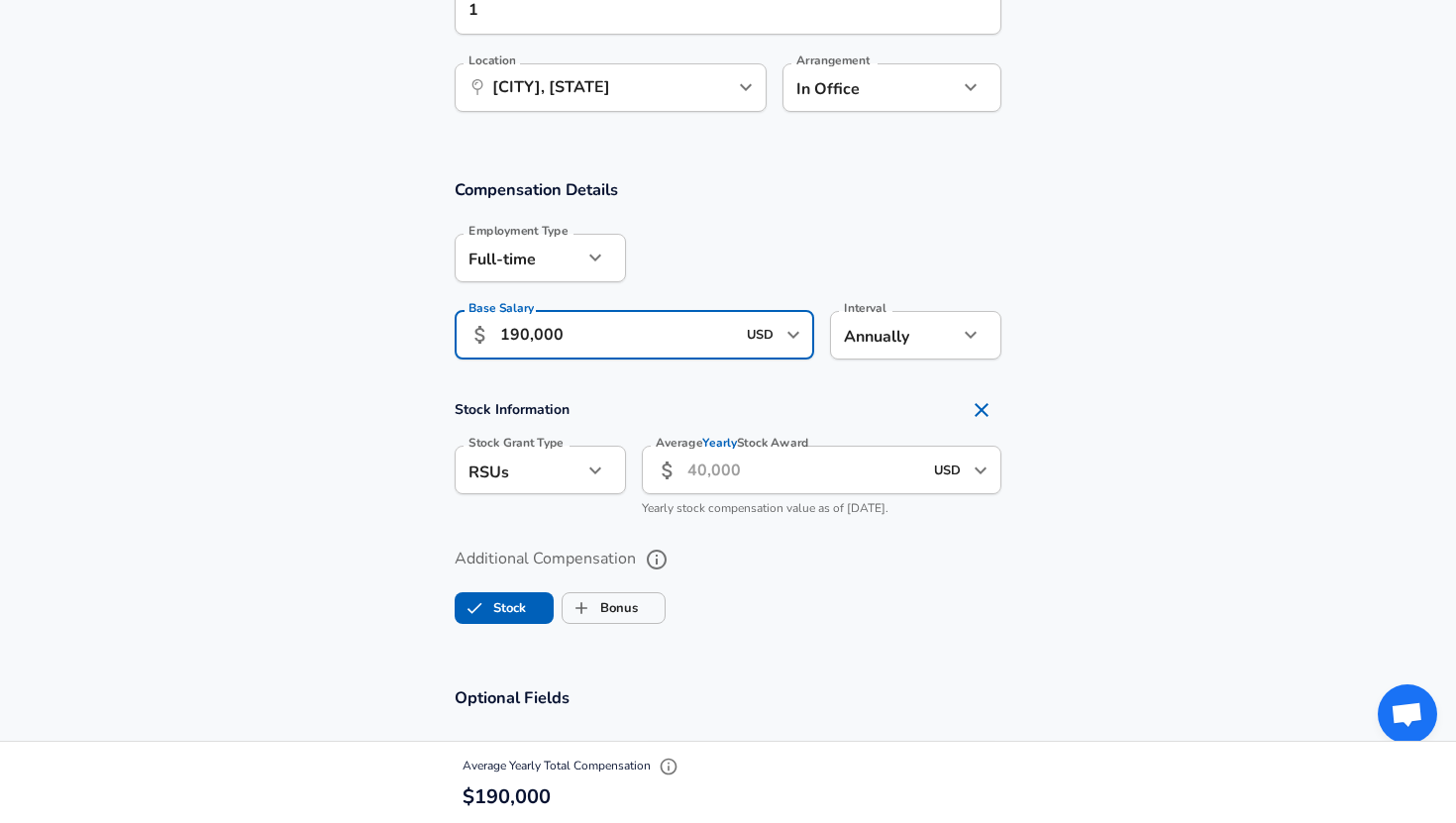 type on "190,000" 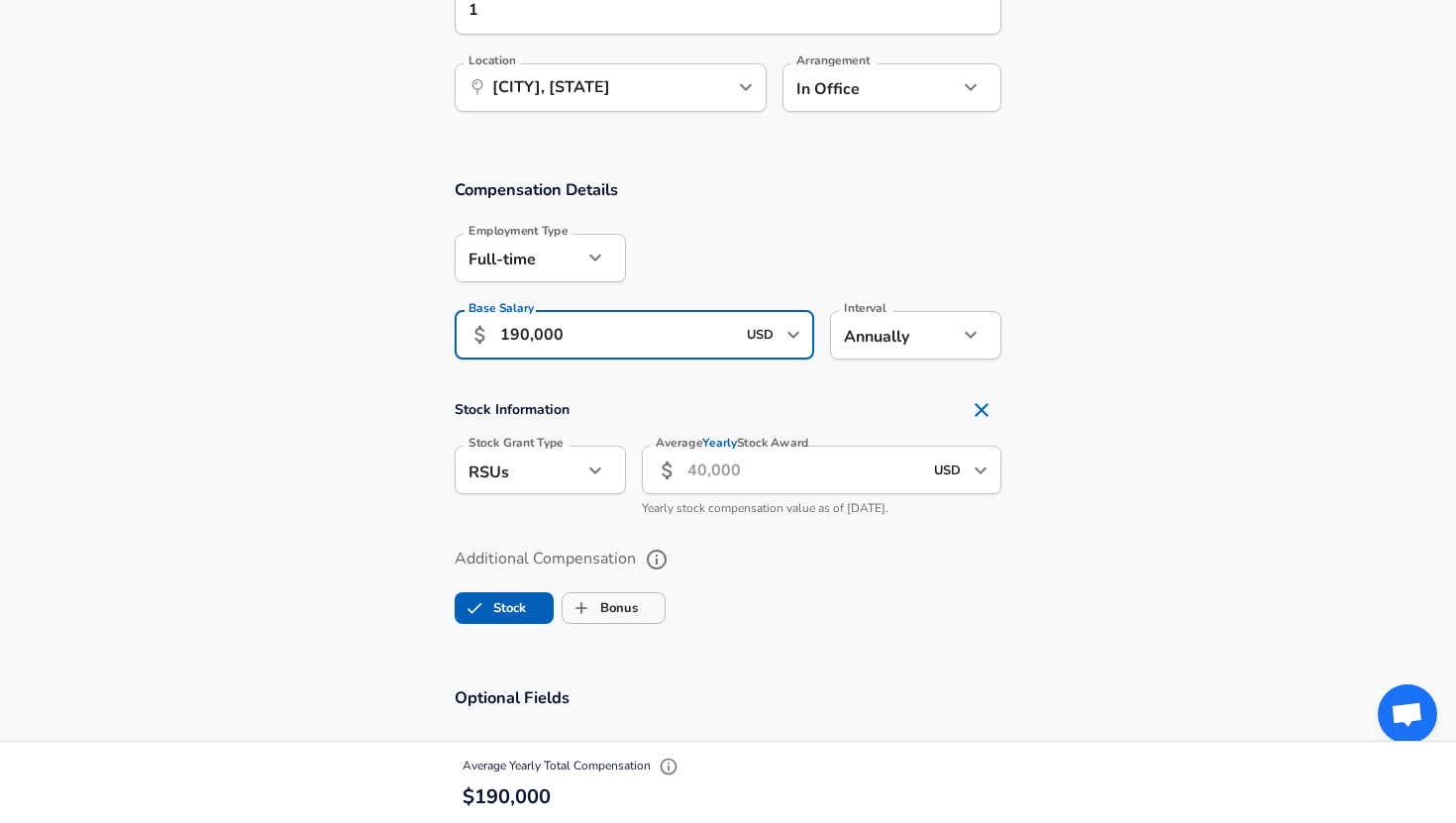 click 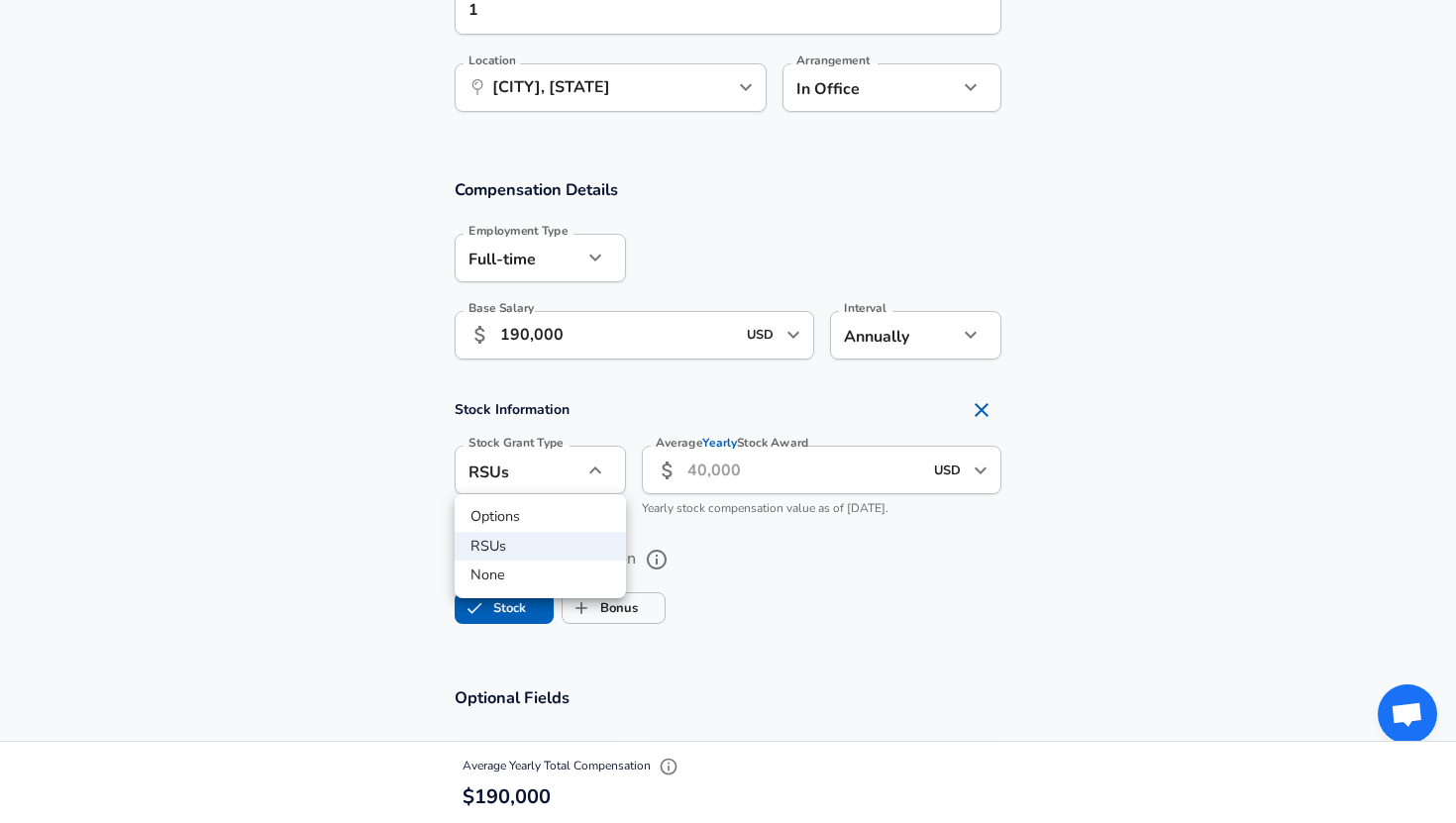 click at bounding box center (728, 411) 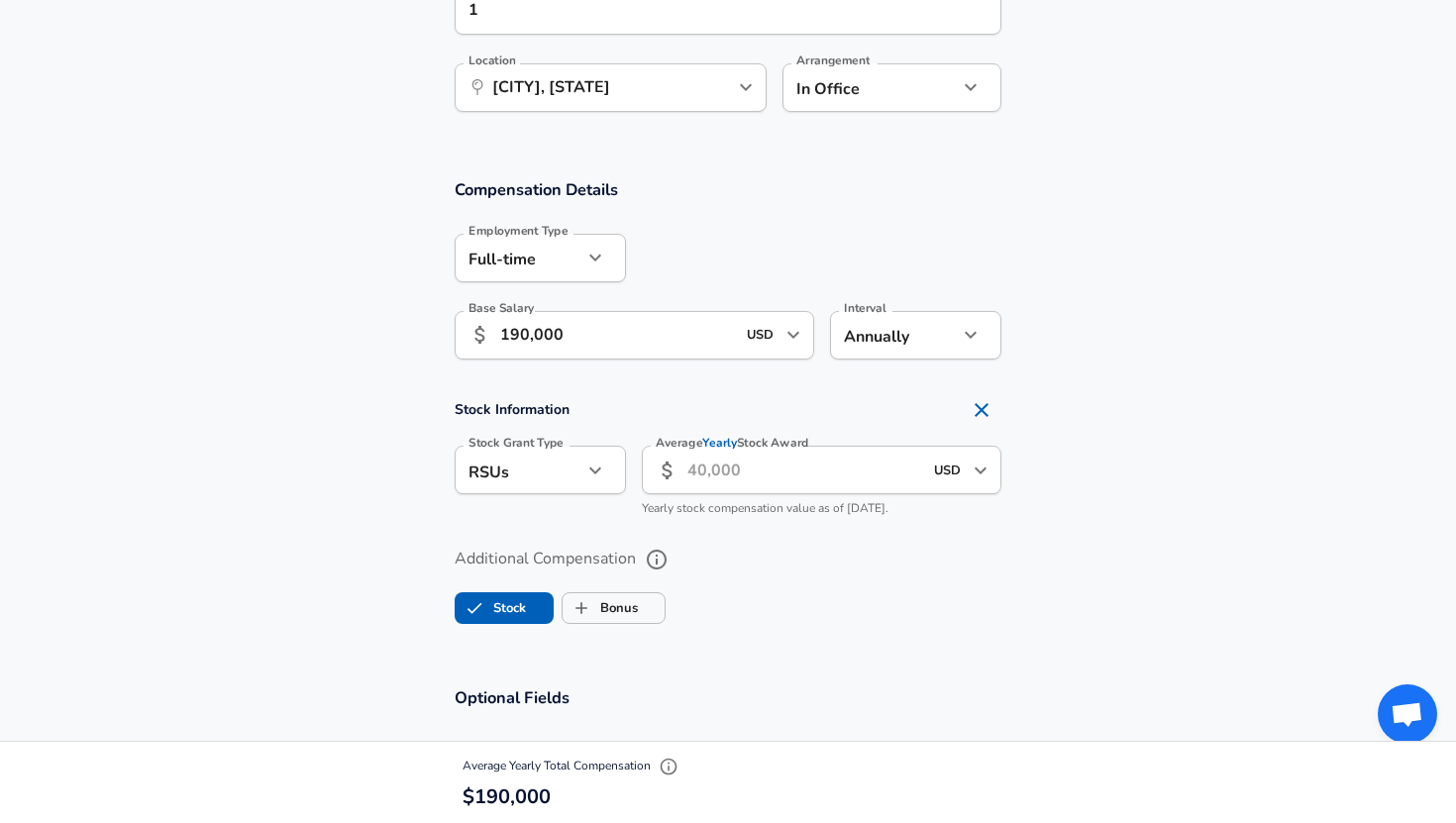 click on "Average  Yearly  Stock Award" at bounding box center [804, 469] 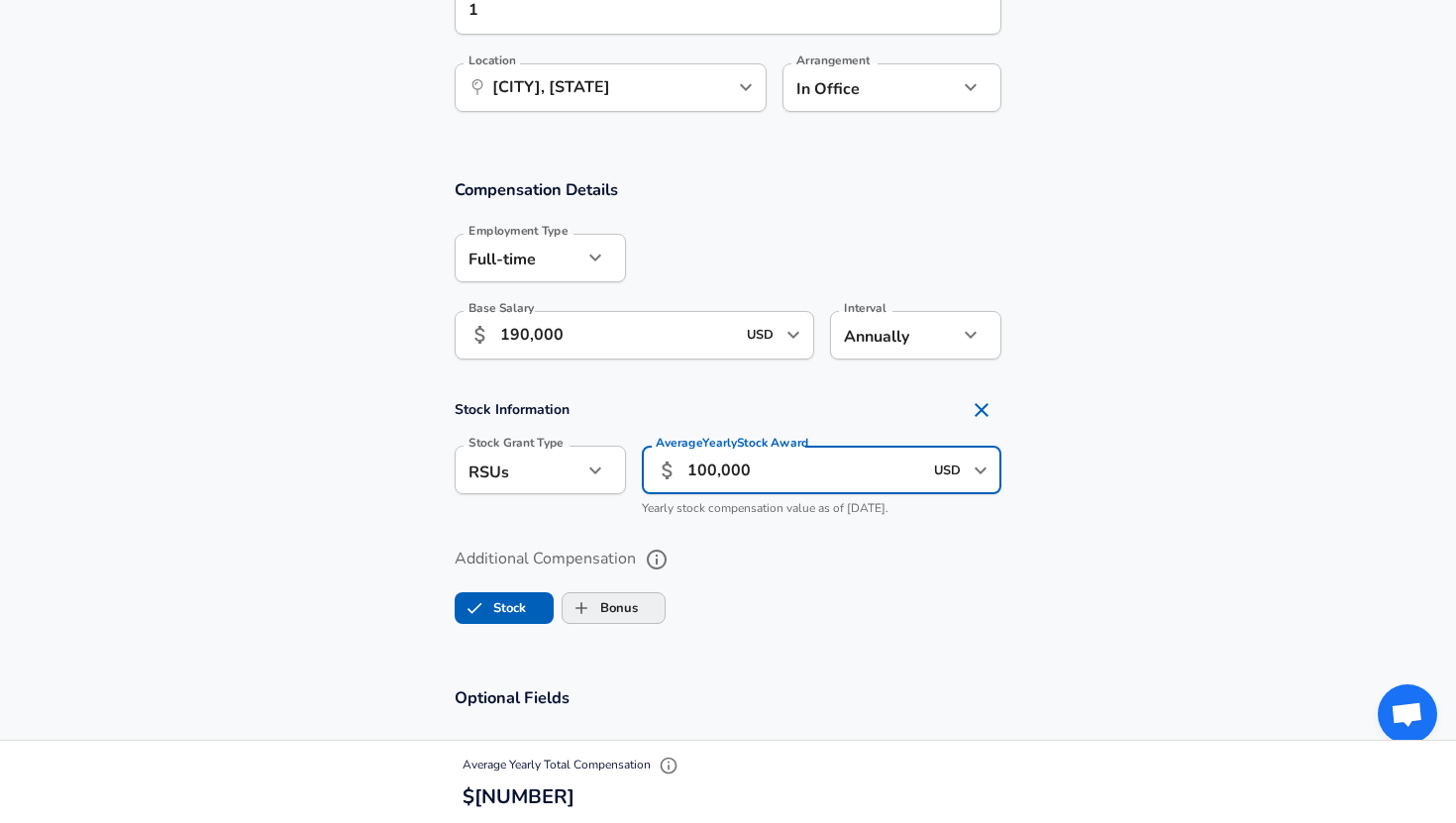 type on "100,000" 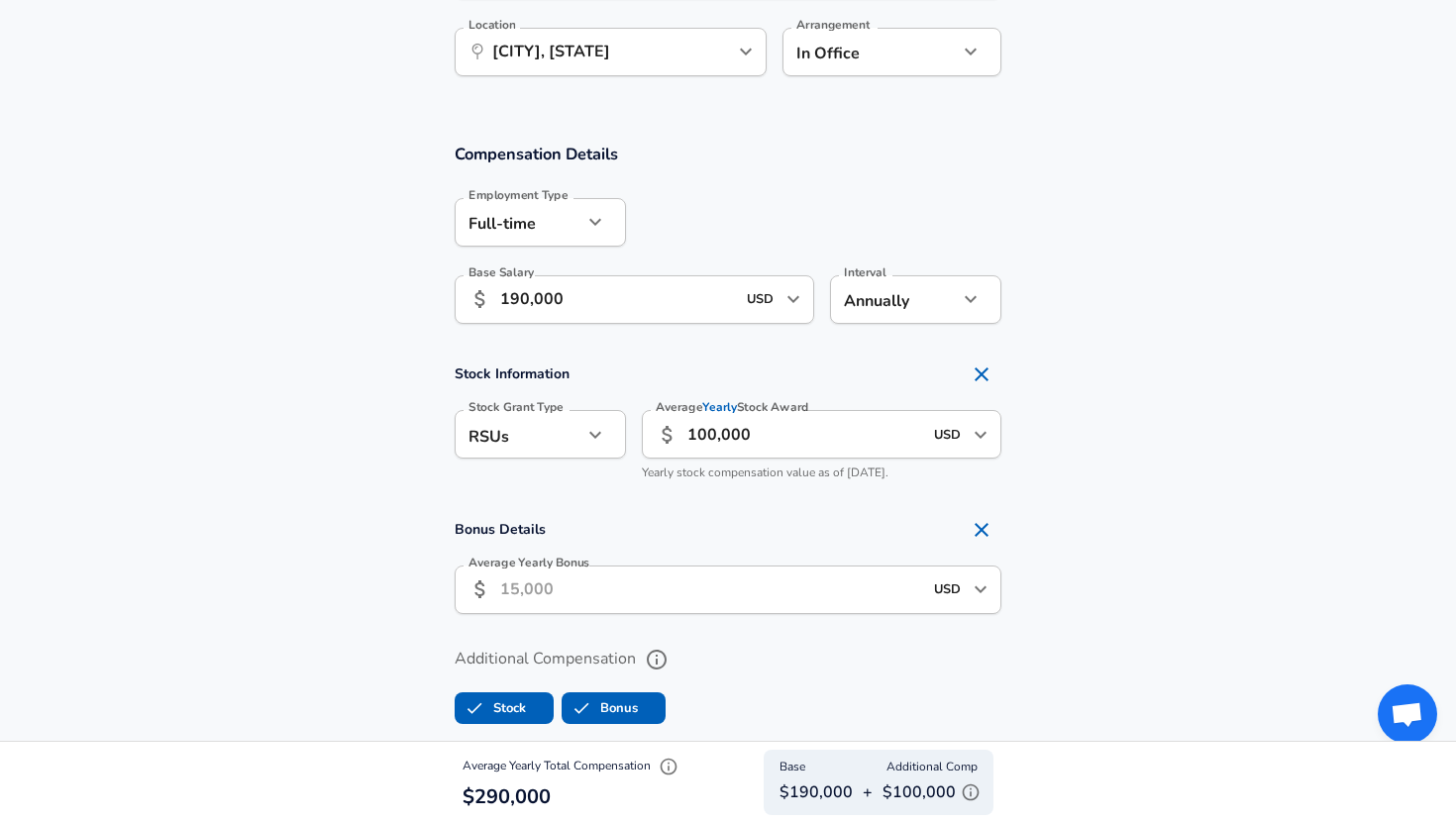 scroll, scrollTop: 1320, scrollLeft: 0, axis: vertical 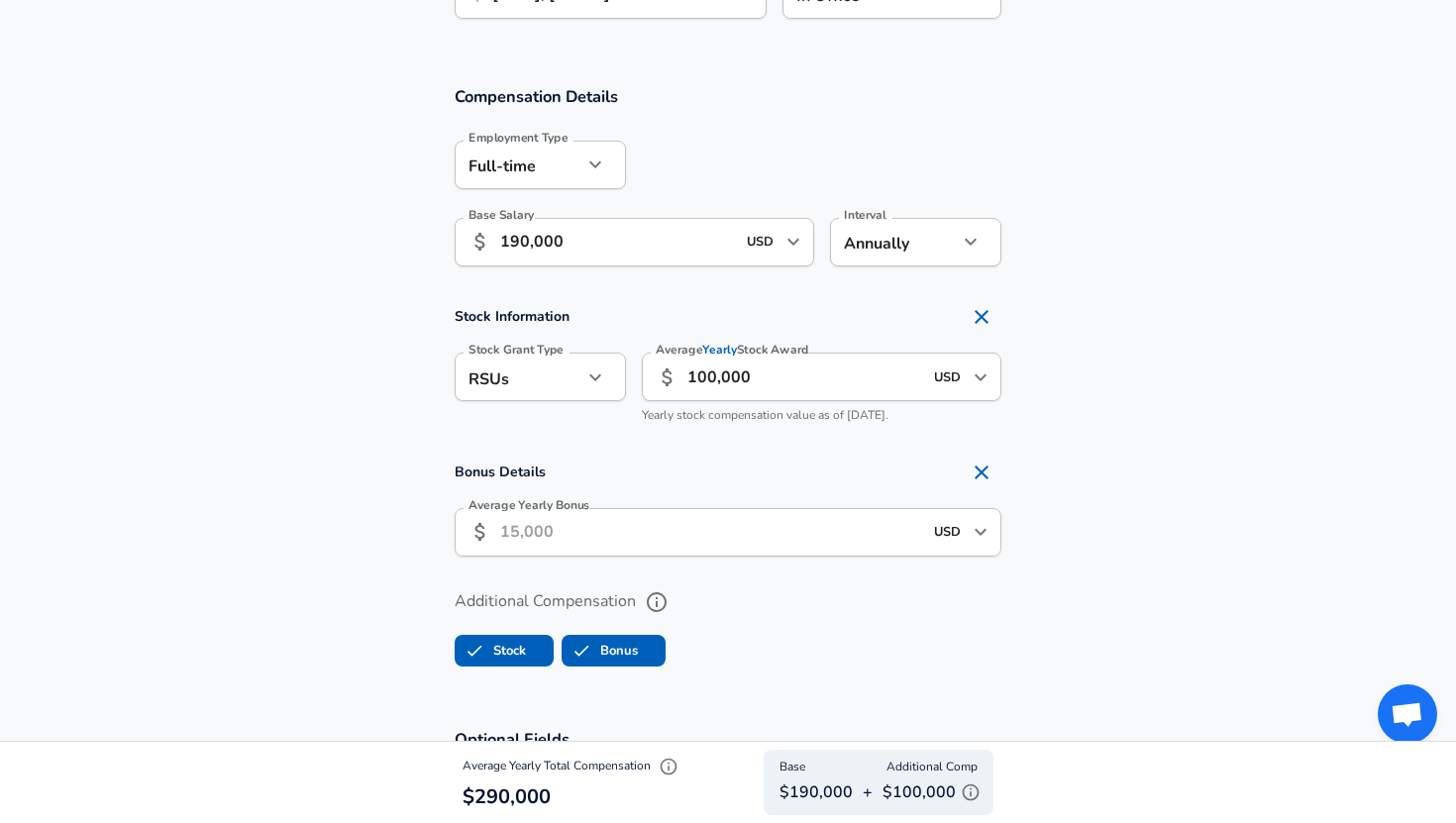 click on "Average Yearly Bonus" at bounding box center [711, 532] 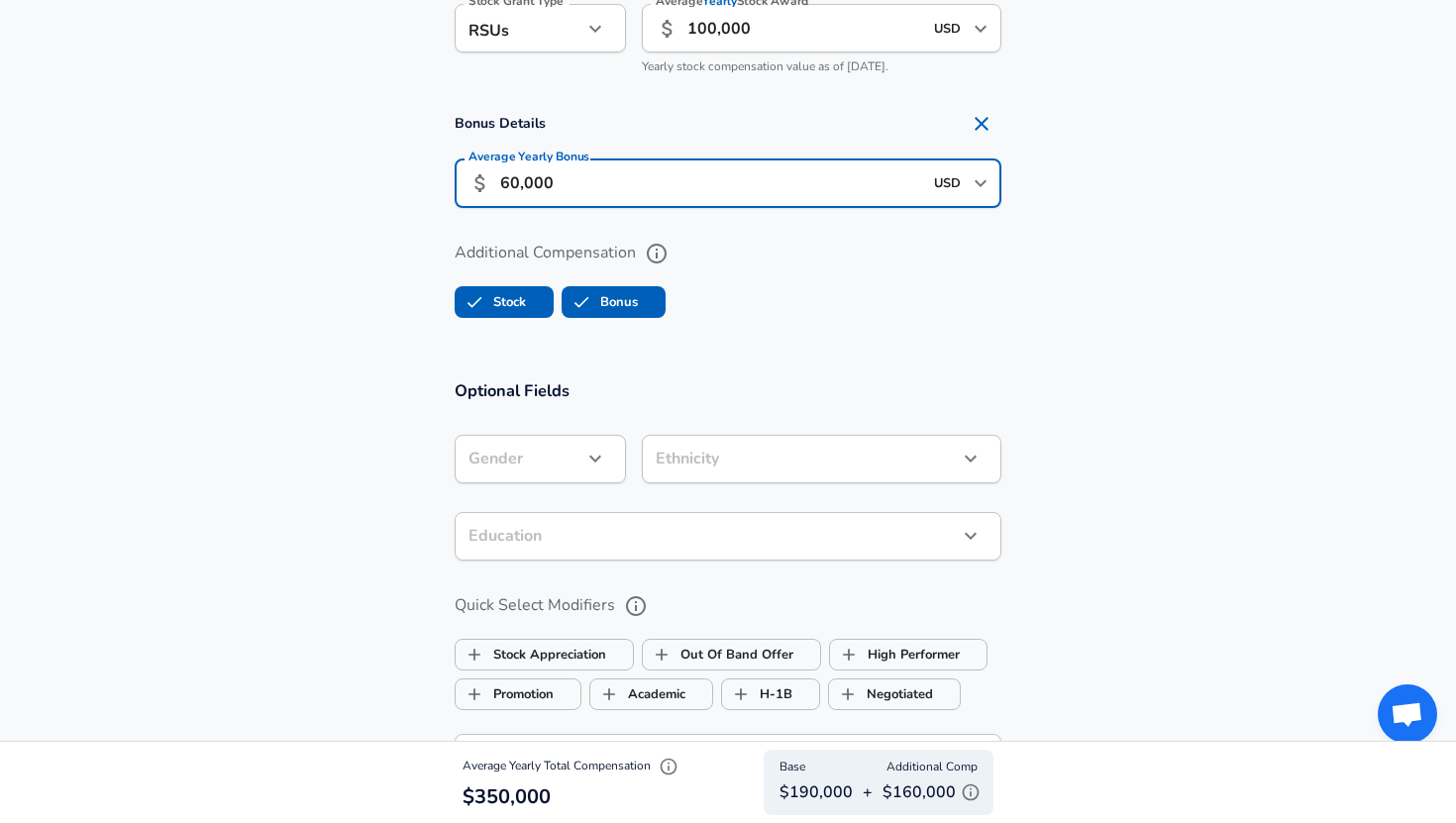 scroll, scrollTop: 1697, scrollLeft: 0, axis: vertical 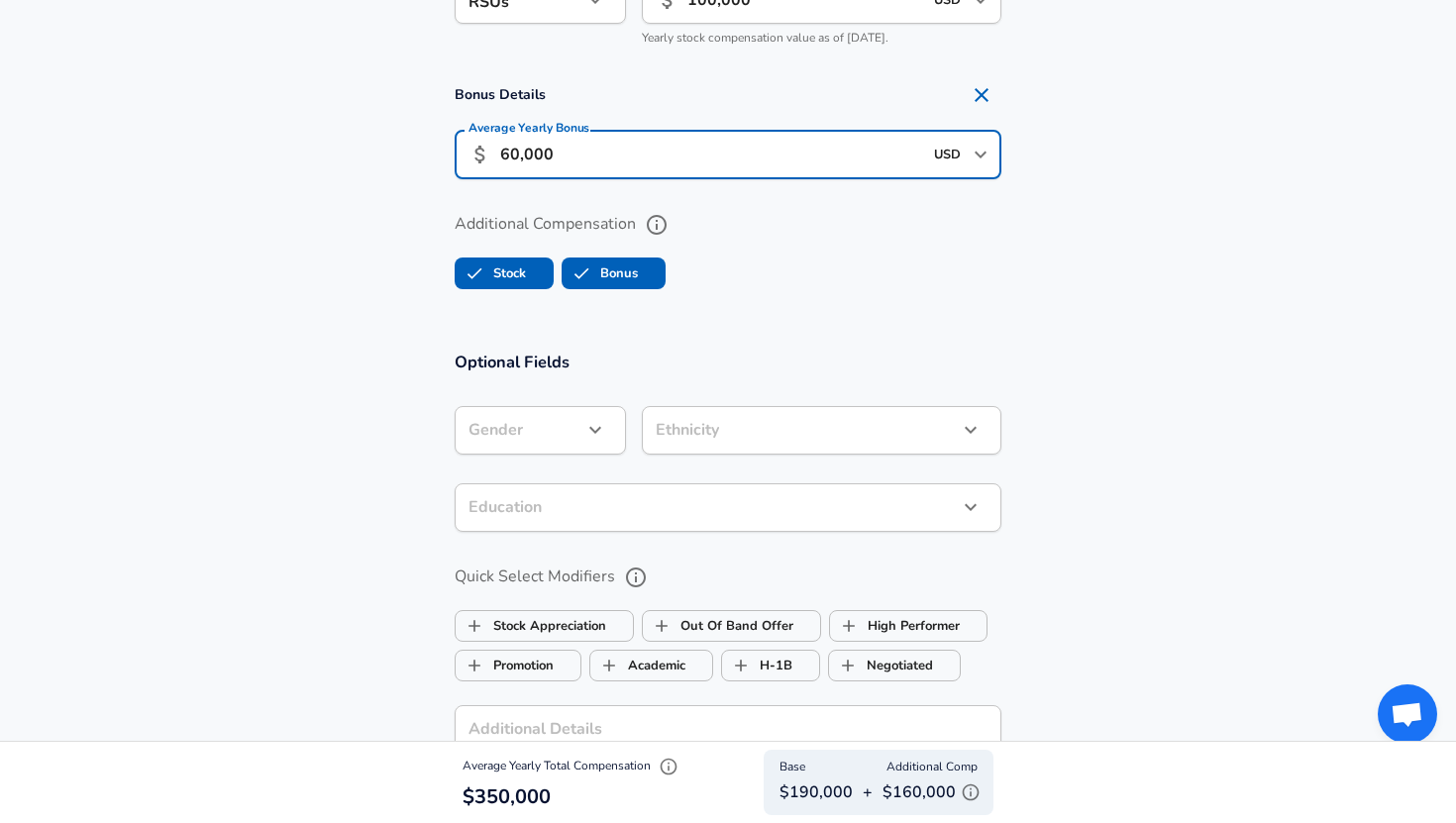 type on "60,000" 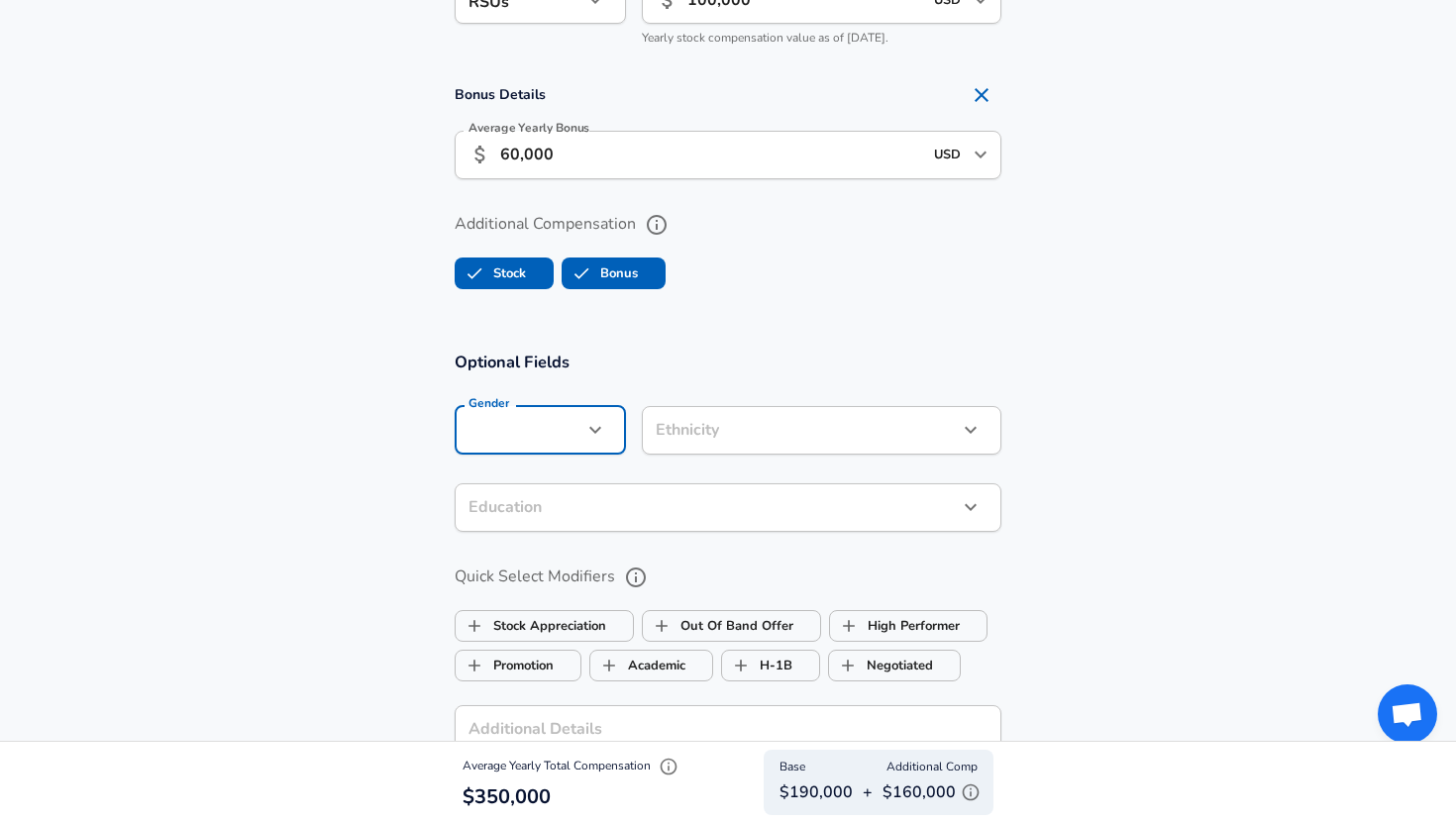click 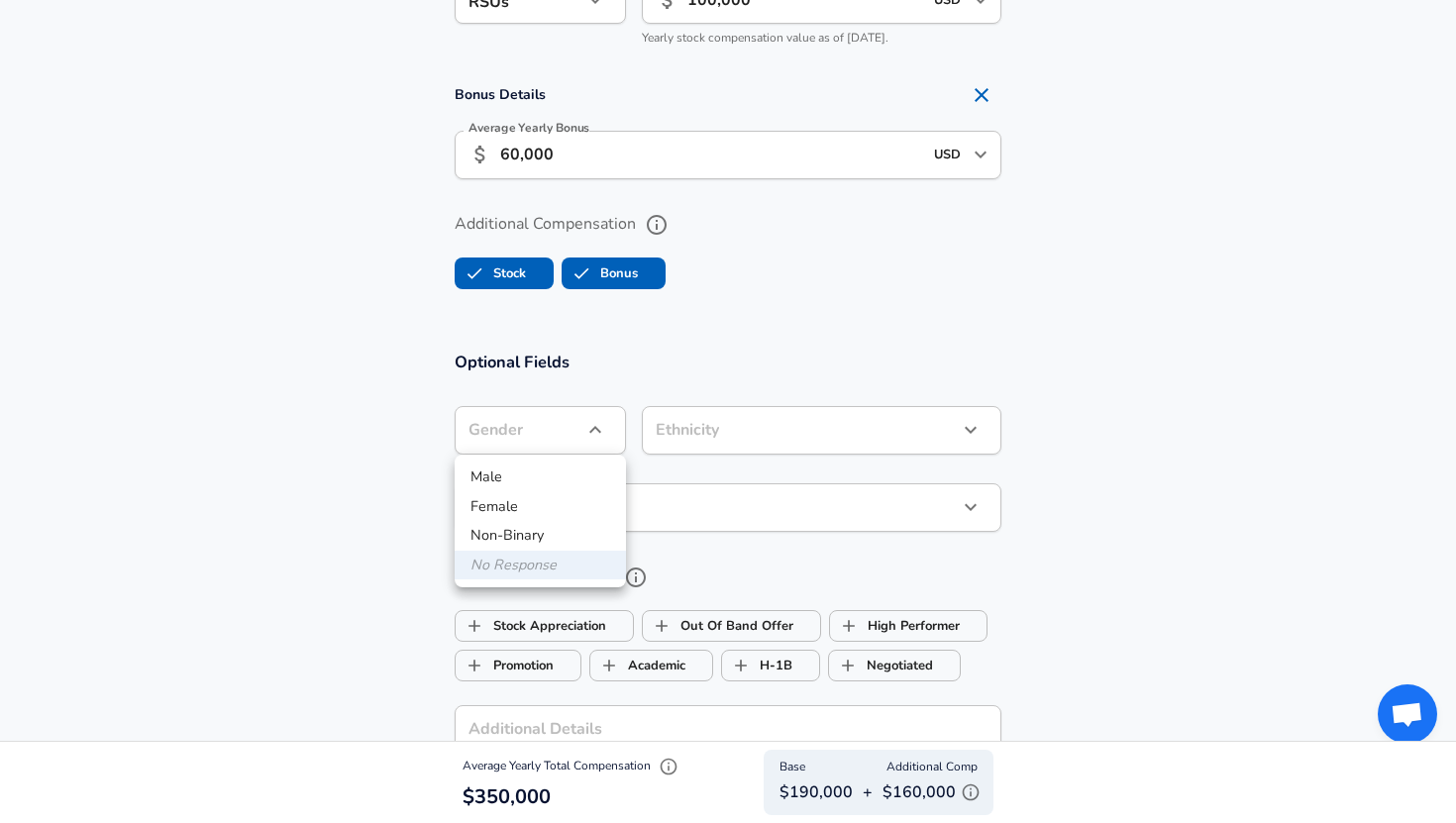 click on "Male" at bounding box center (540, 477) 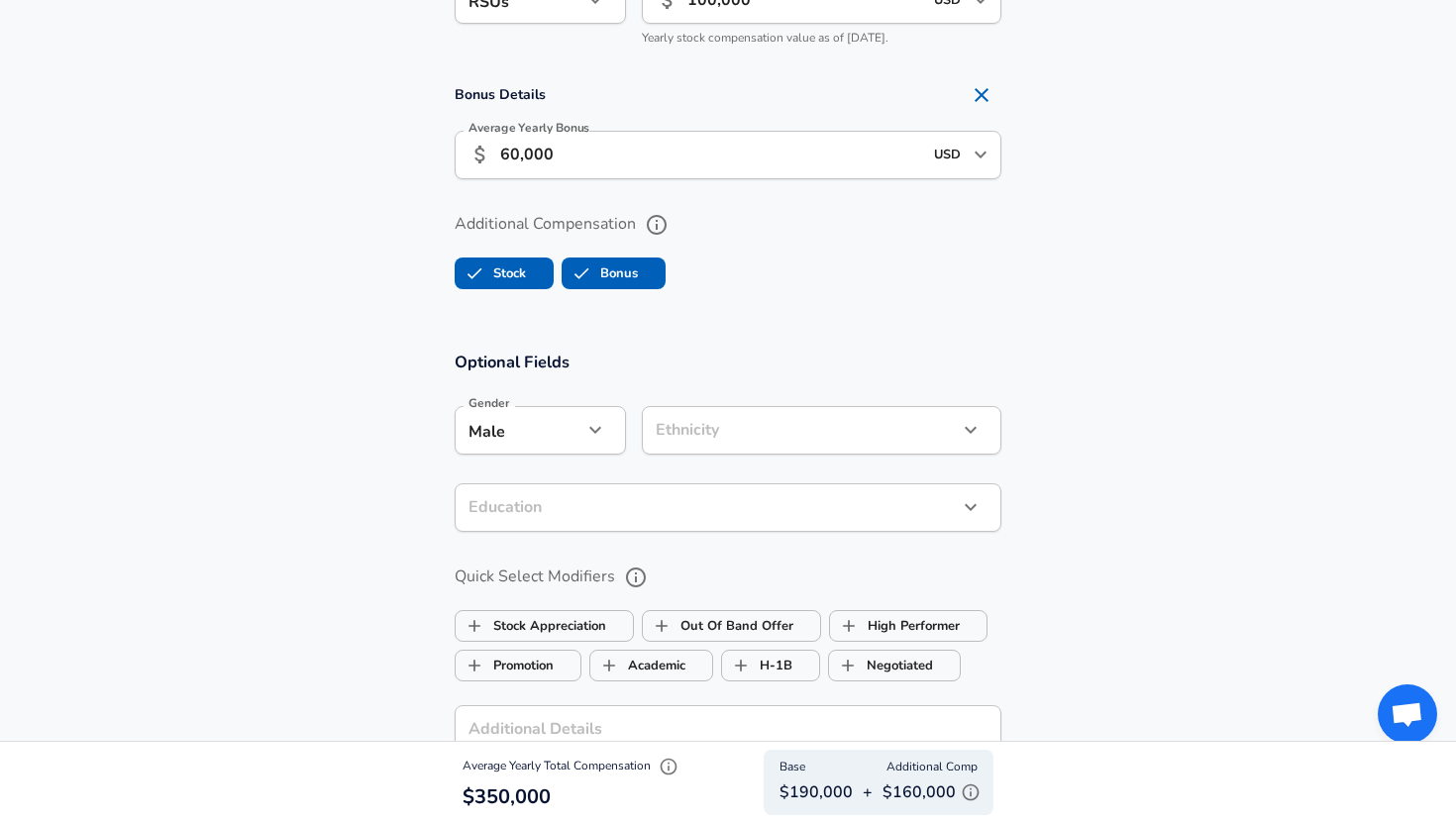 click on "Restart Add Your Salary Upload your offer letter   to verify your submission Enhance Privacy and Anonymity No Automatically hides specific fields until there are enough submissions to safely display the full details.   More Details Based on your submission and the data points that we have already collected, we will automatically hide and anonymize specific fields if there aren't enough data points to remain sufficiently anonymous. Company & Title Information   Enter the company you received your offer from Company C3 AI Company   Select the title that closest resembles your official title. This should be similar to the title that was present on your offer letter. Title Software Engineer Title   Select a job family that best fits your role. If you can't find one, select 'Other' to enter a custom job family Job Family Software Engineer Job Family   Select a Specialization that best fits your role. If you can't find one, select 'Other' to enter a custom specialization Select Specialization Select Specialization" at bounding box center [728, -1286] 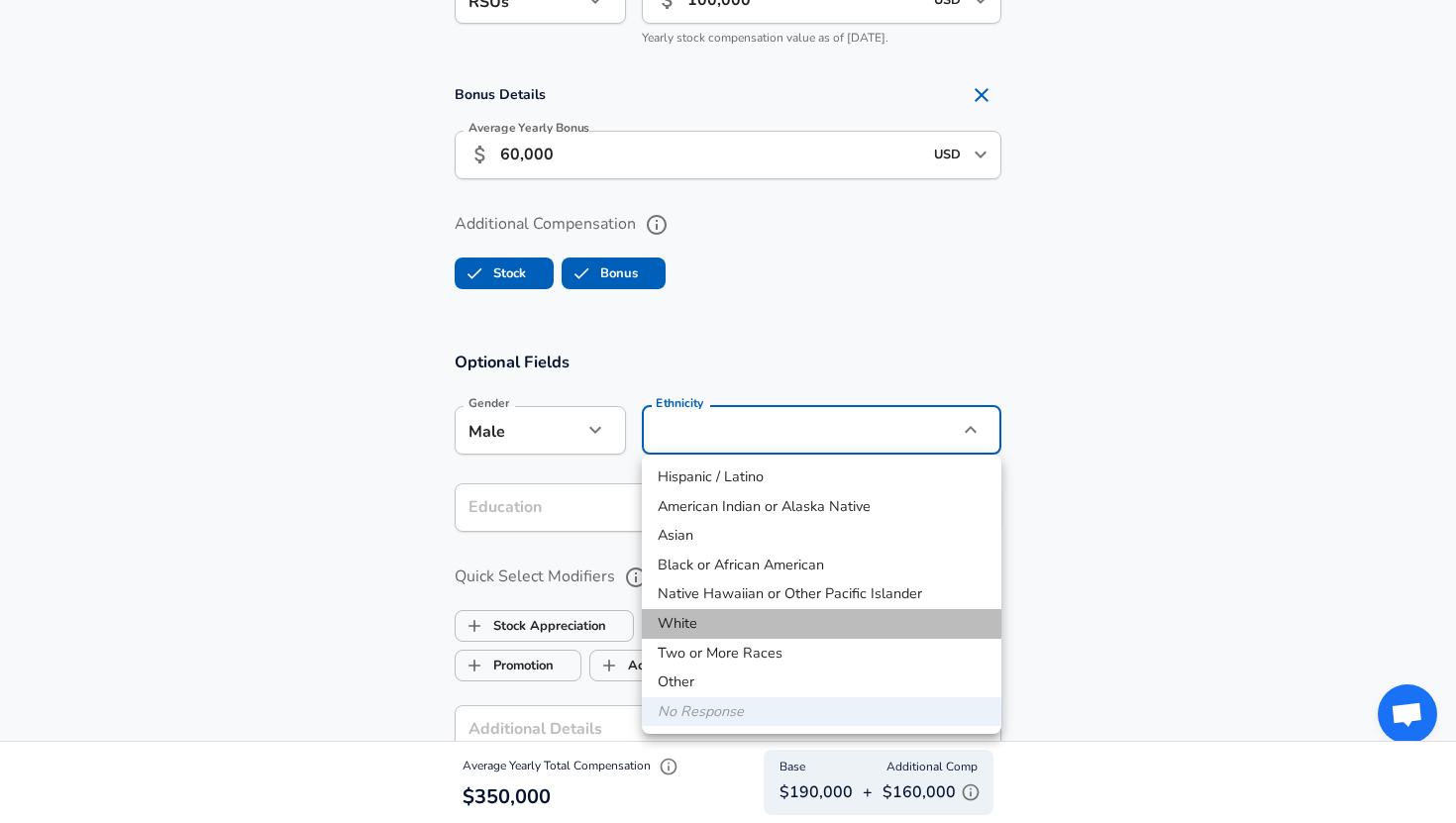 click on "White" at bounding box center [821, 624] 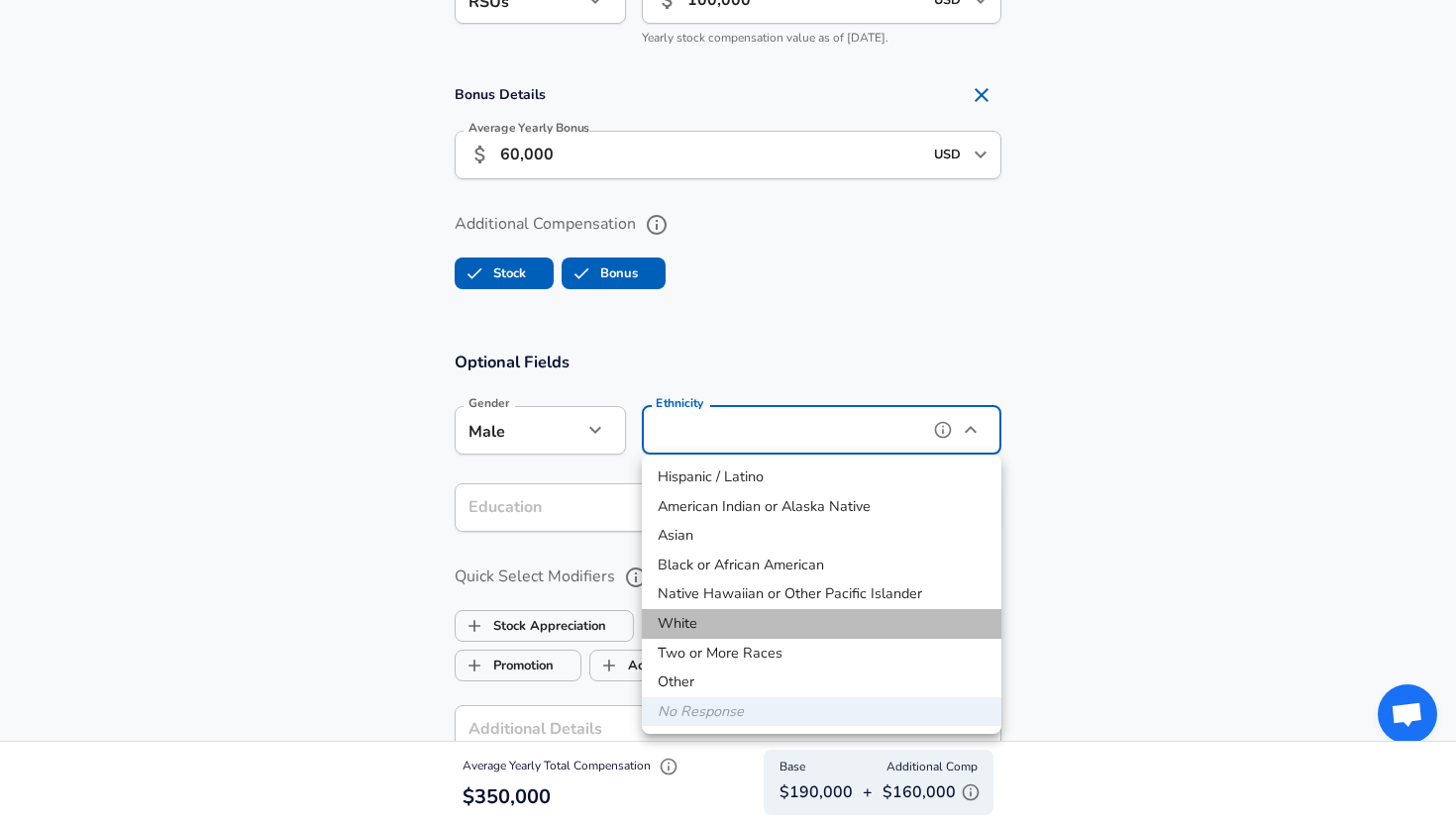 type on "White" 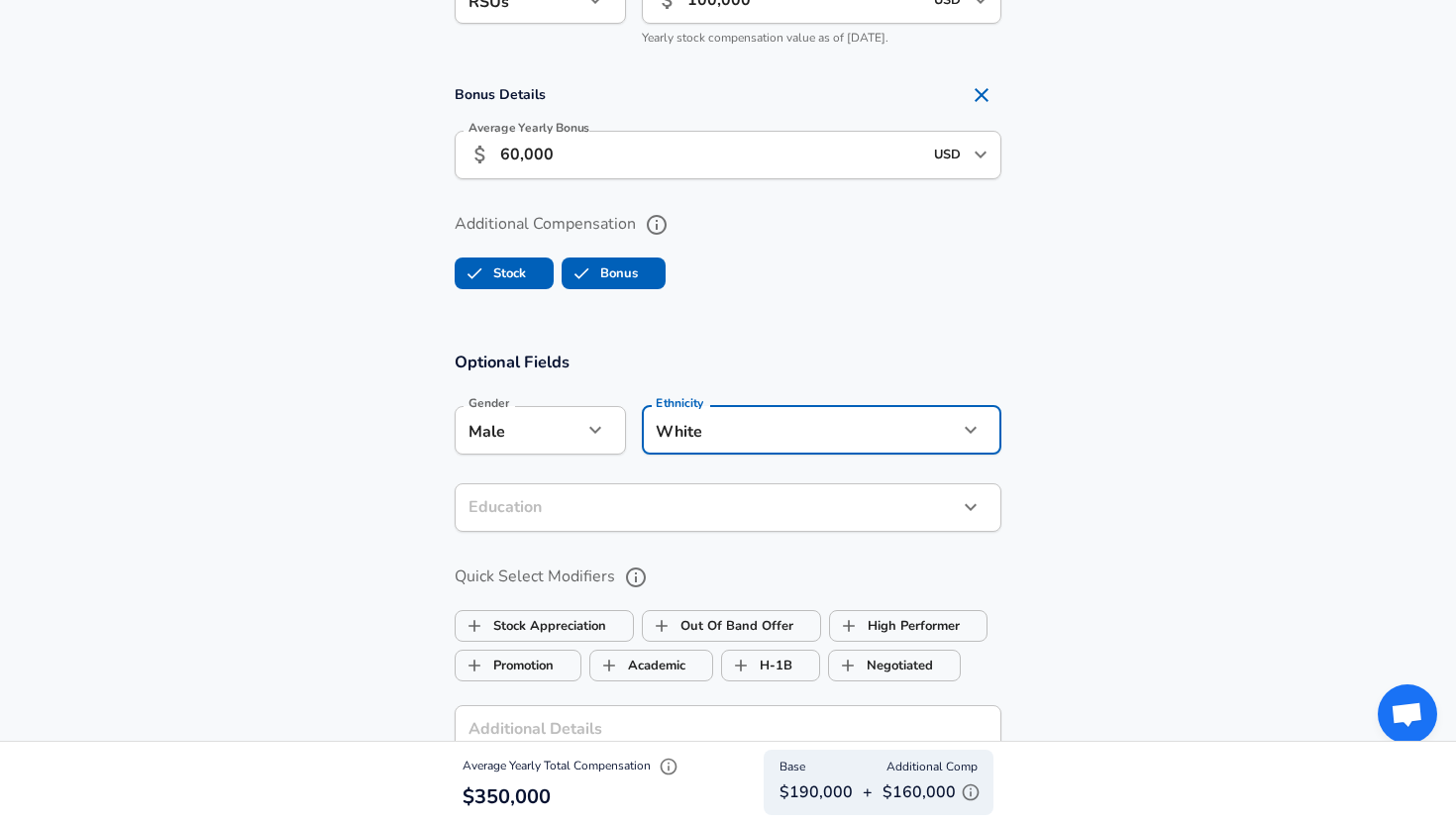 click on "Restart Add Your Salary Upload your offer letter   to verify your submission Enhance Privacy and Anonymity No Automatically hides specific fields until there are enough submissions to safely display the full details.   More Details Based on your submission and the data points that we have already collected, we will automatically hide and anonymize specific fields if there aren't enough data points to remain sufficiently anonymous. Company & Title Information   Enter the company you received your offer from Company C3 AI Company   Select the title that closest resembles your official title. This should be similar to the title that was present on your offer letter. Title Software Engineer Title   Select a job family that best fits your role. If you can't find one, select 'Other' to enter a custom job family Job Family Software Engineer Job Family   Select a Specialization that best fits your role. If you can't find one, select 'Other' to enter a custom specialization Select Specialization Select Specialization" at bounding box center [728, -1286] 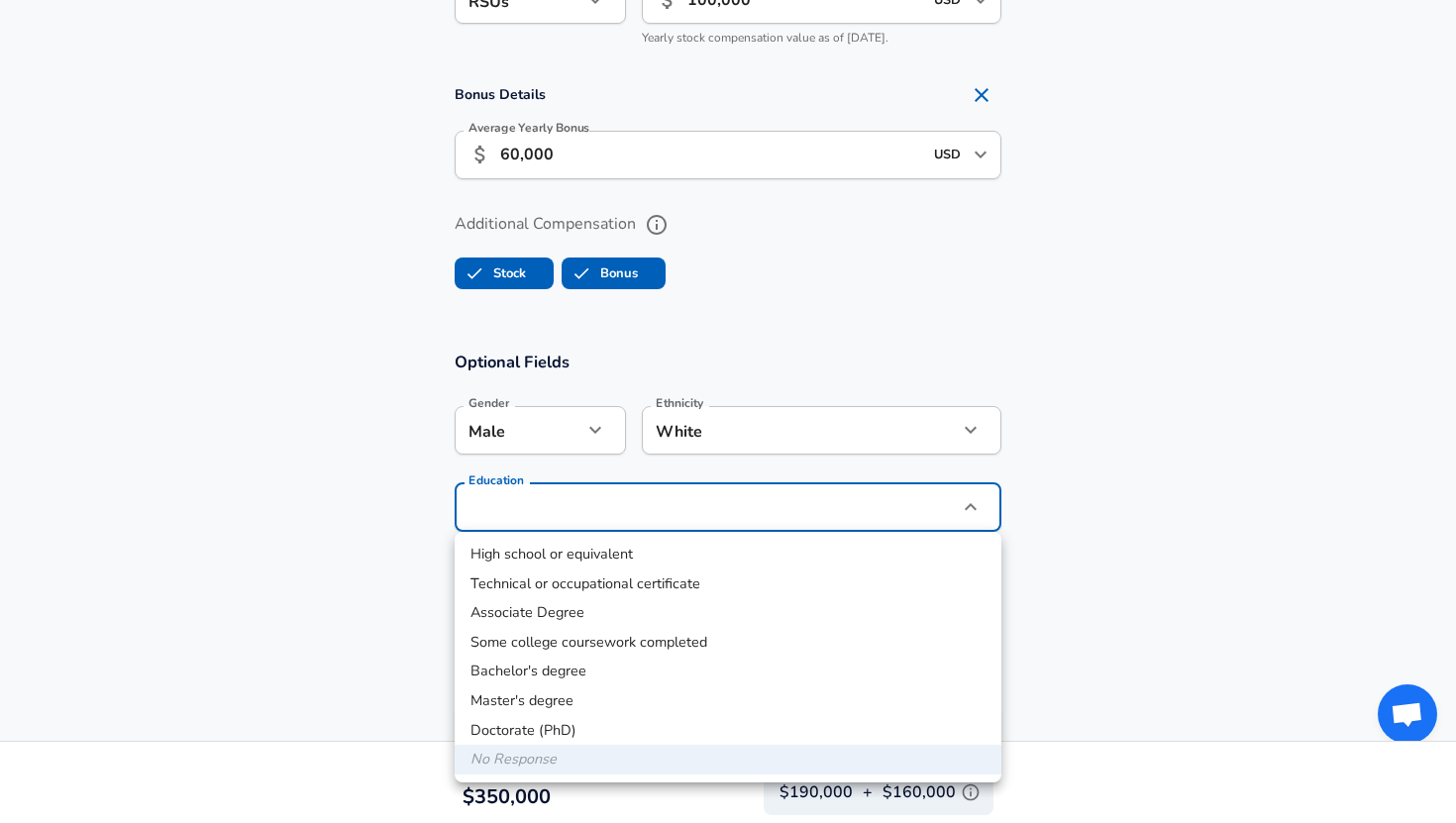 click on "Bachelor's degree" at bounding box center [728, 671] 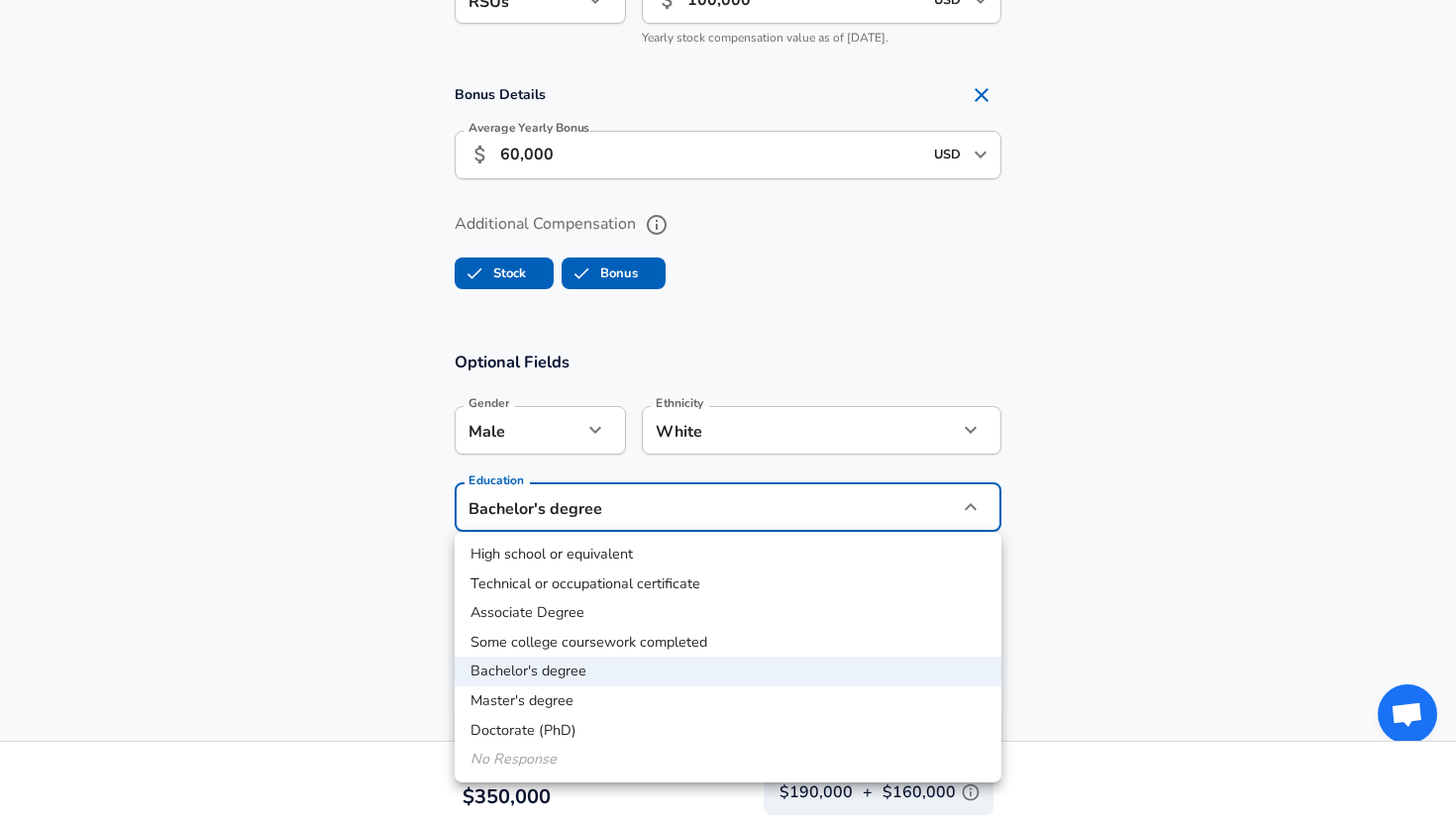 click on "Restart Add Your Salary Upload your offer letter   to verify your submission Enhance Privacy and Anonymity No Automatically hides specific fields until there are enough submissions to safely display the full details.   More Details Based on your submission and the data points that we have already collected, we will automatically hide and anonymize specific fields if there aren't enough data points to remain sufficiently anonymous. Company & Title Information   Enter the company you received your offer from Company C3 AI Company   Select the title that closest resembles your official title. This should be similar to the title that was present on your offer letter. Title Software Engineer Title   Select a job family that best fits your role. If you can't find one, select 'Other' to enter a custom job family Job Family Software Engineer Job Family   Select a Specialization that best fits your role. If you can't find one, select 'Other' to enter a custom specialization Select Specialization Select Specialization" at bounding box center (728, -1286) 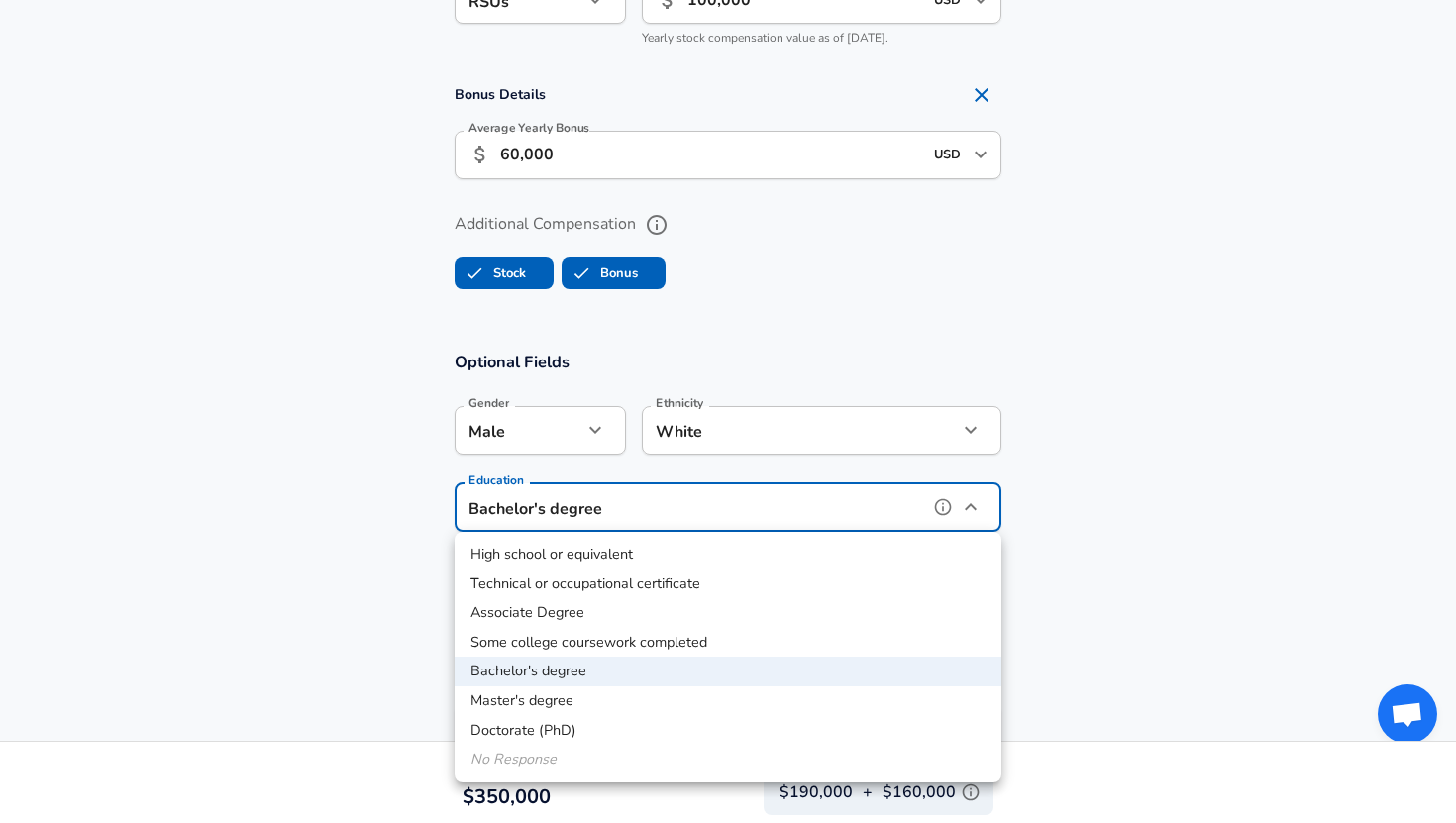 type on "Masters degree" 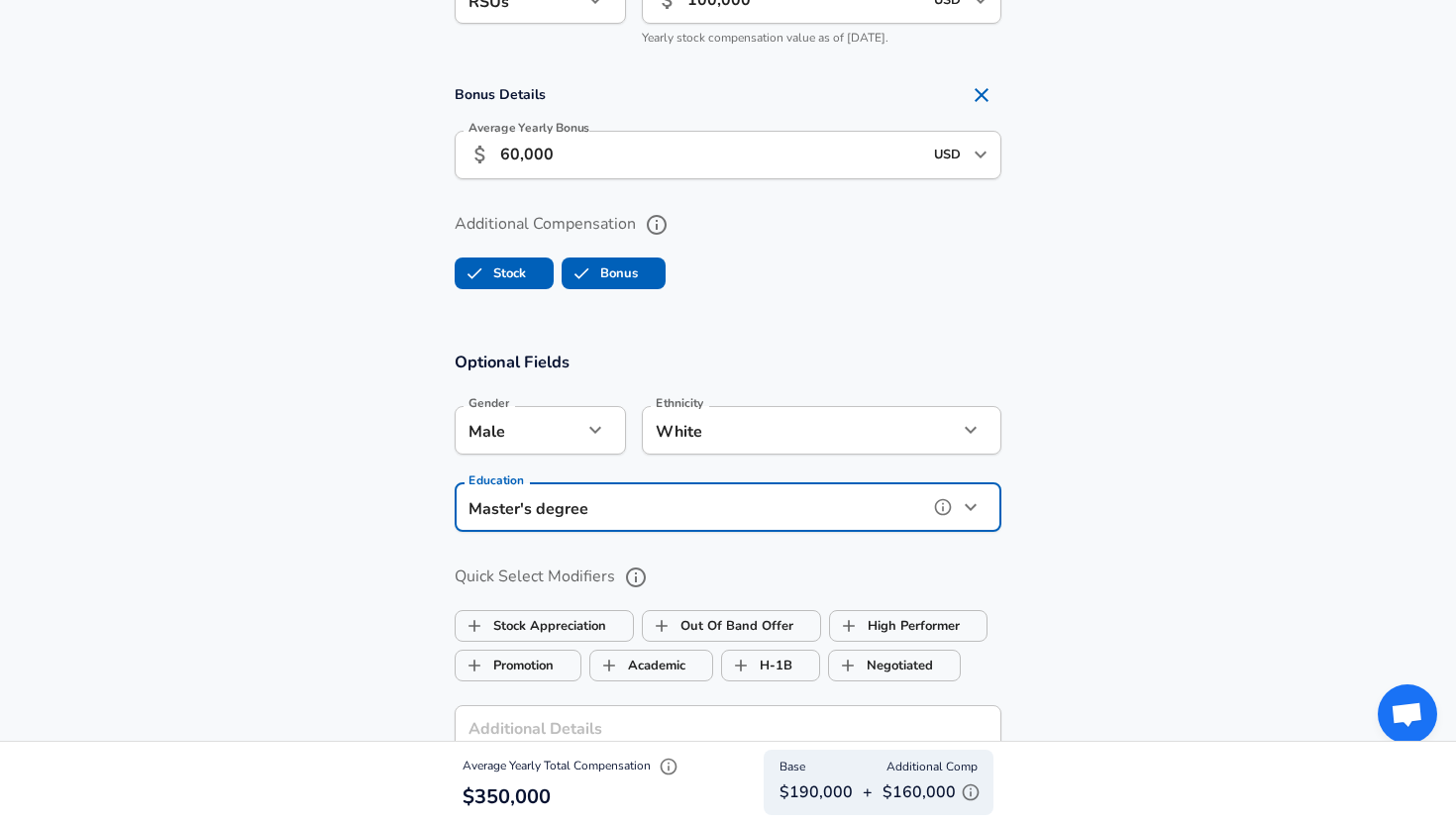 scroll, scrollTop: 2061, scrollLeft: 0, axis: vertical 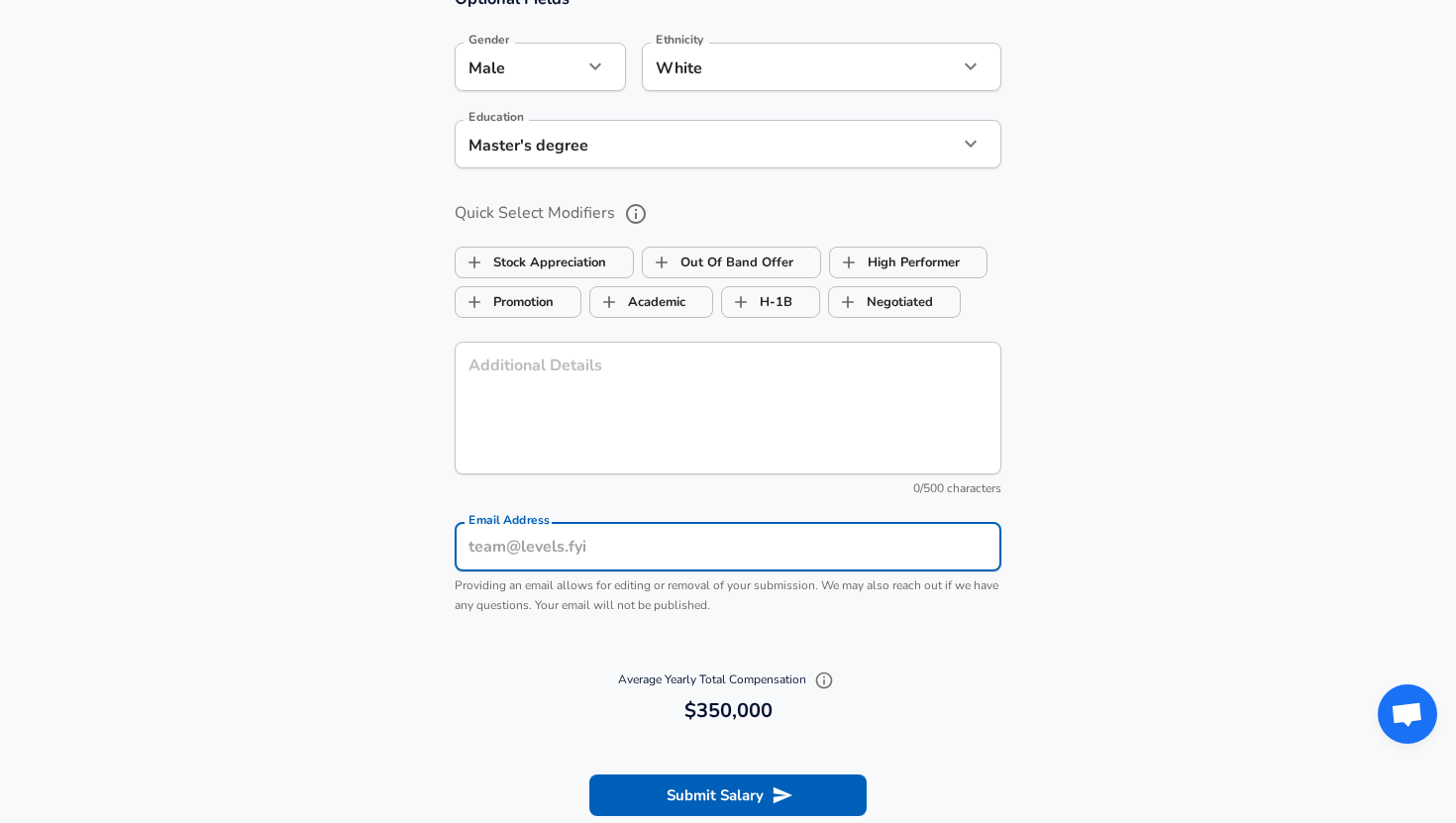 click on "Email Address" at bounding box center [728, 547] 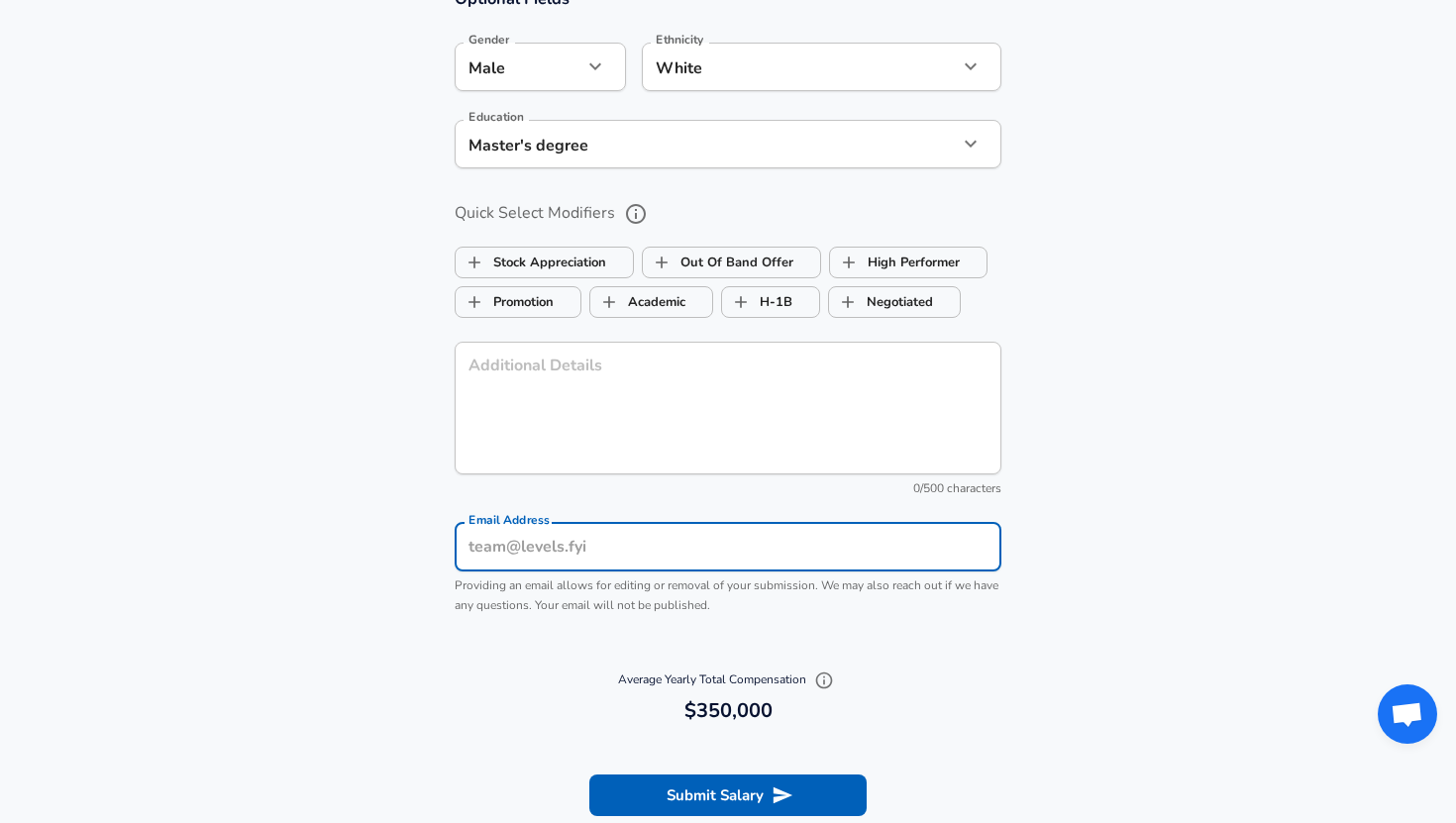 type on "[EMAIL]" 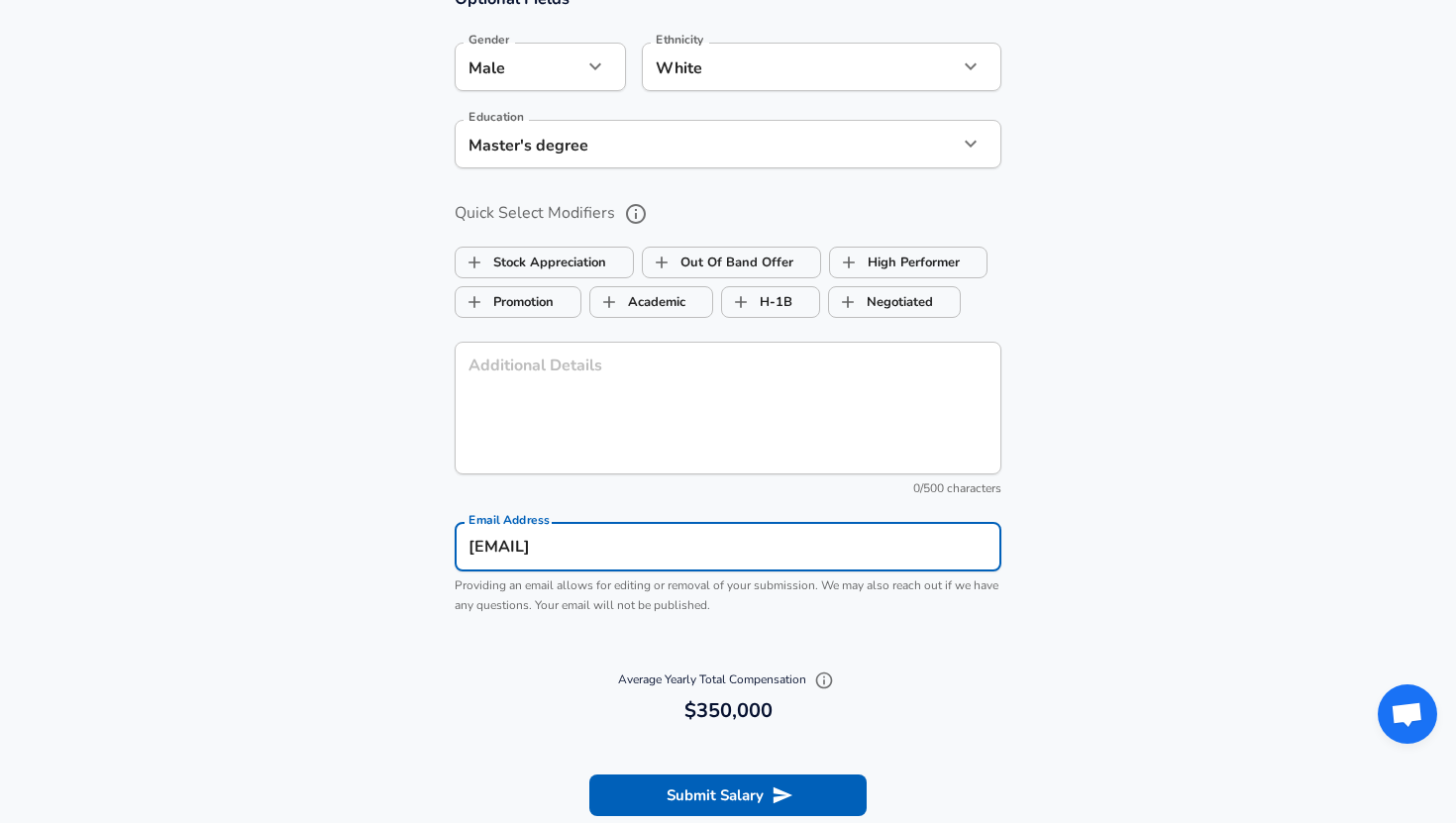 type on "White" 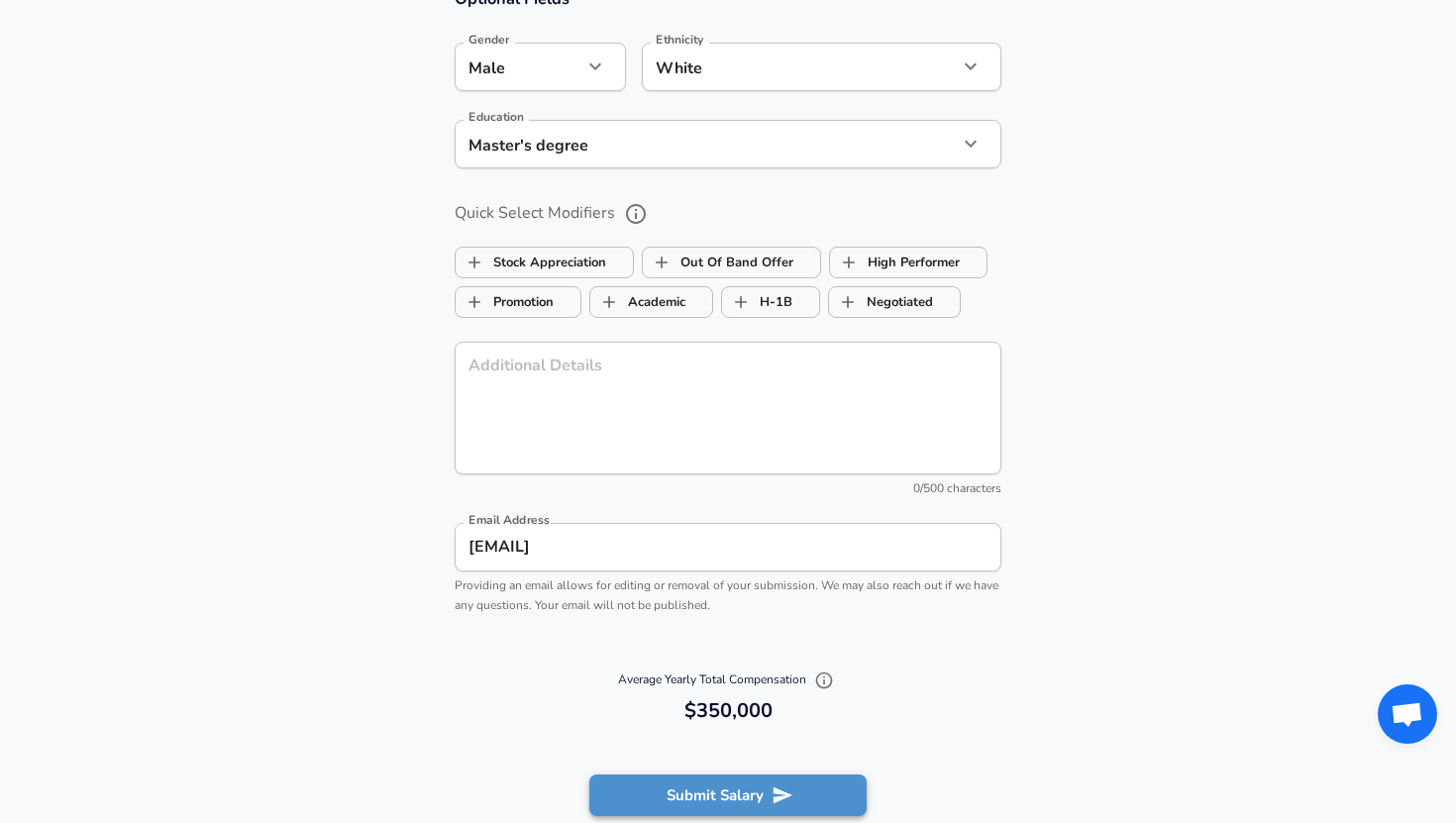 click on "Submit Salary" at bounding box center [728, 795] 